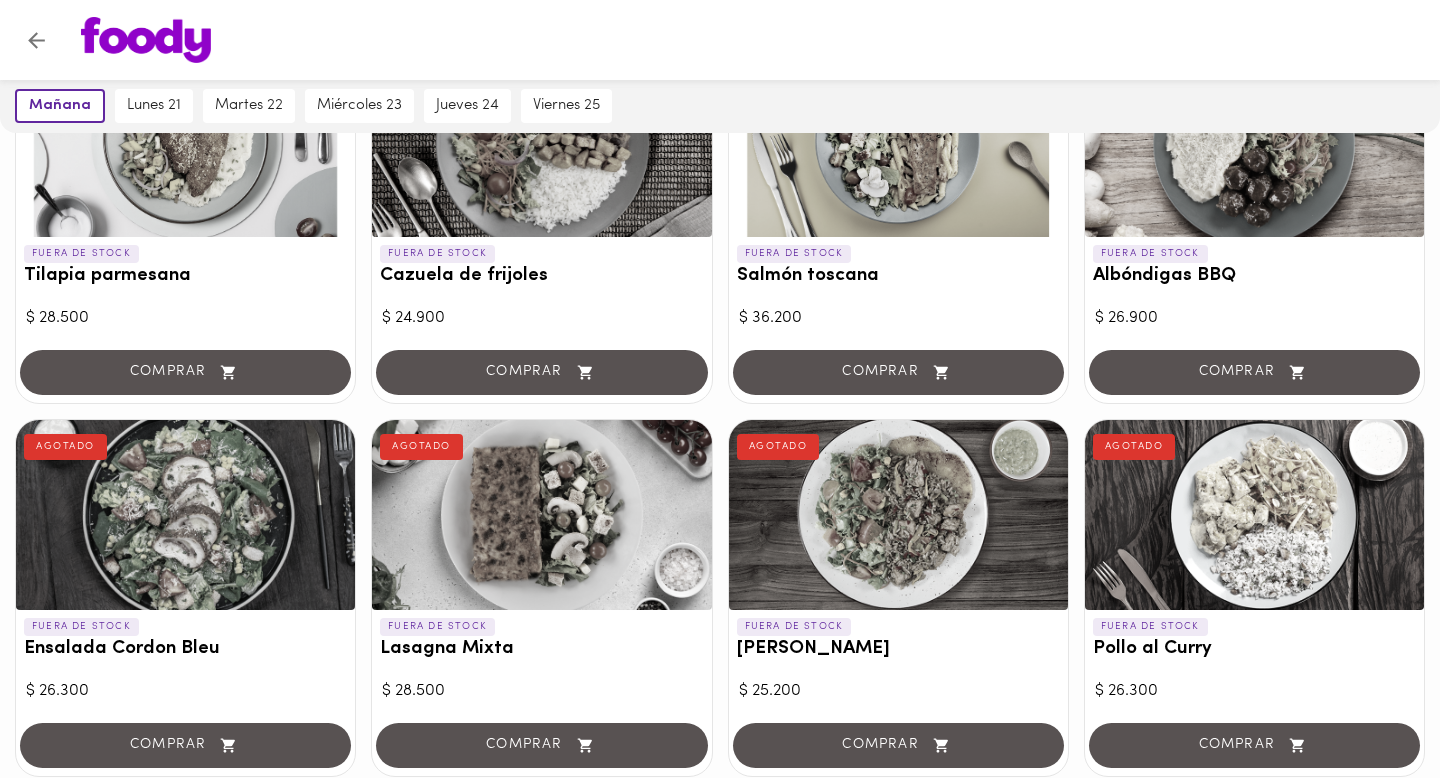 scroll, scrollTop: 0, scrollLeft: 0, axis: both 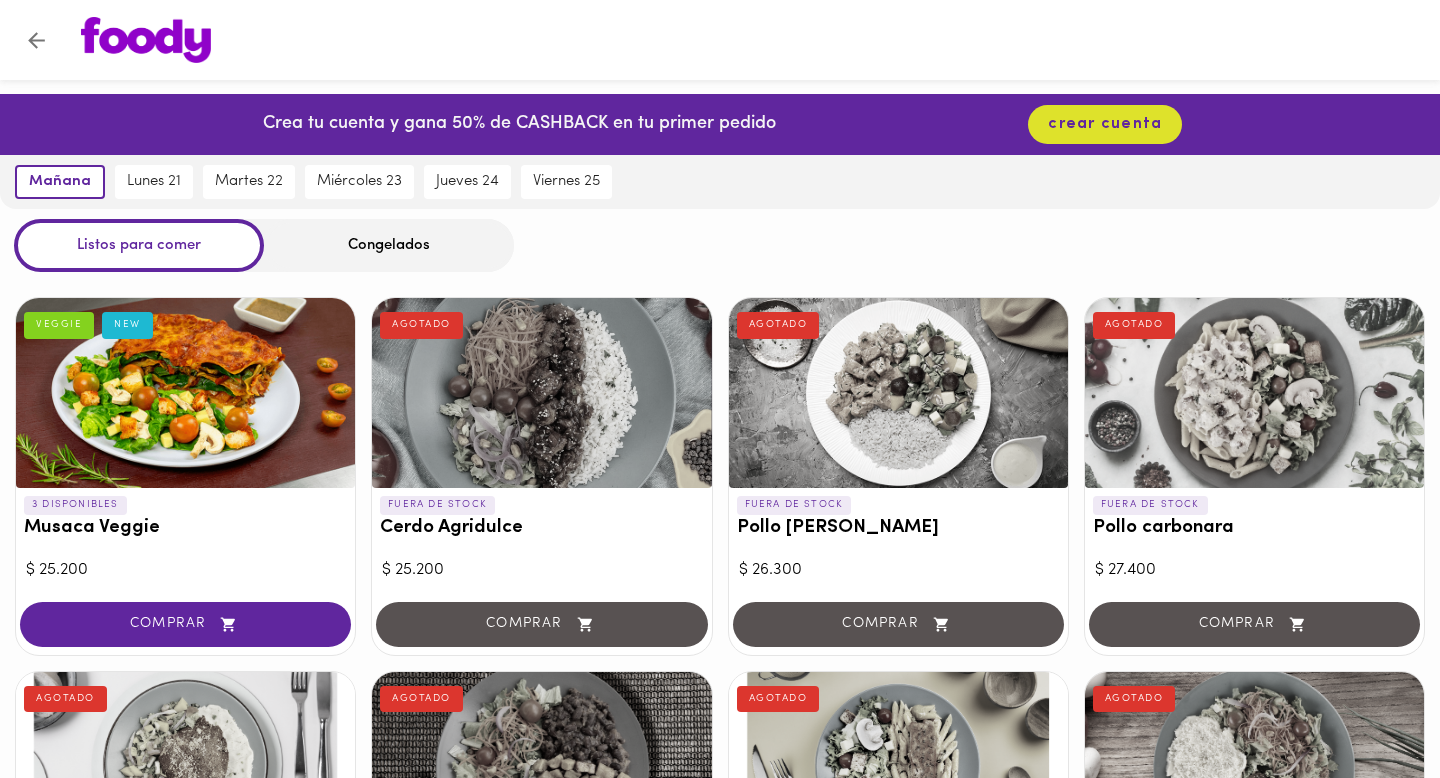 click on "Congelados" at bounding box center [389, 245] 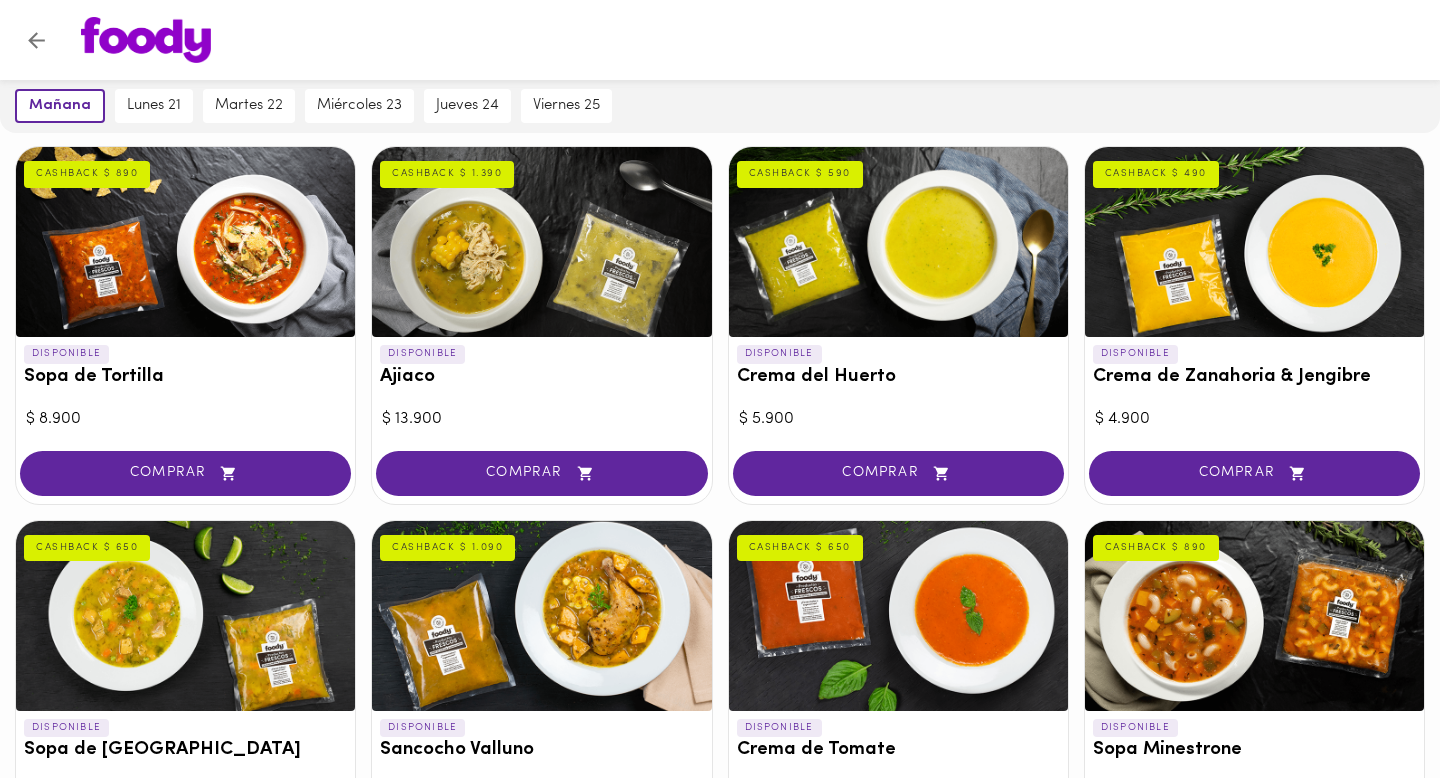 scroll, scrollTop: 308, scrollLeft: 0, axis: vertical 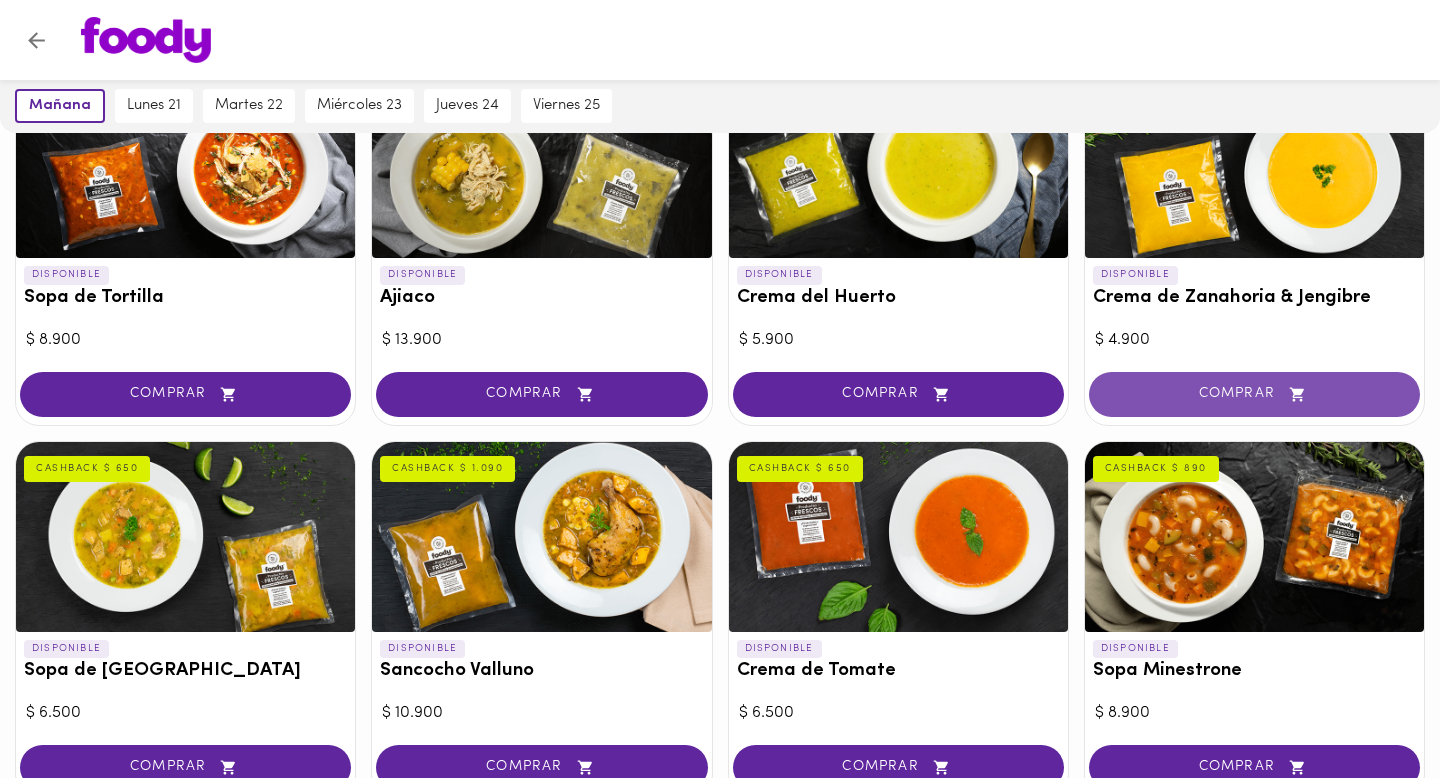 click on "COMPRAR" at bounding box center [1254, 394] 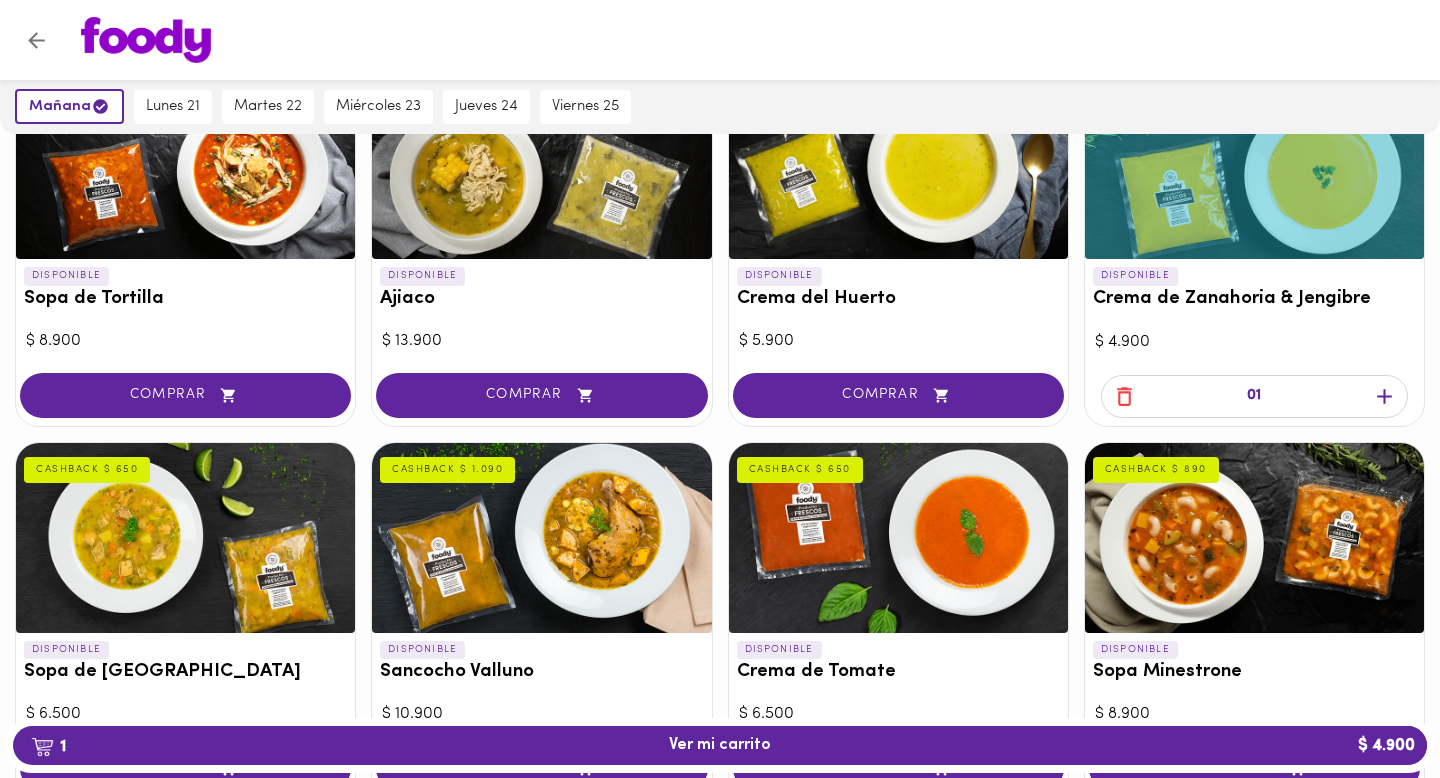 scroll, scrollTop: 309, scrollLeft: 0, axis: vertical 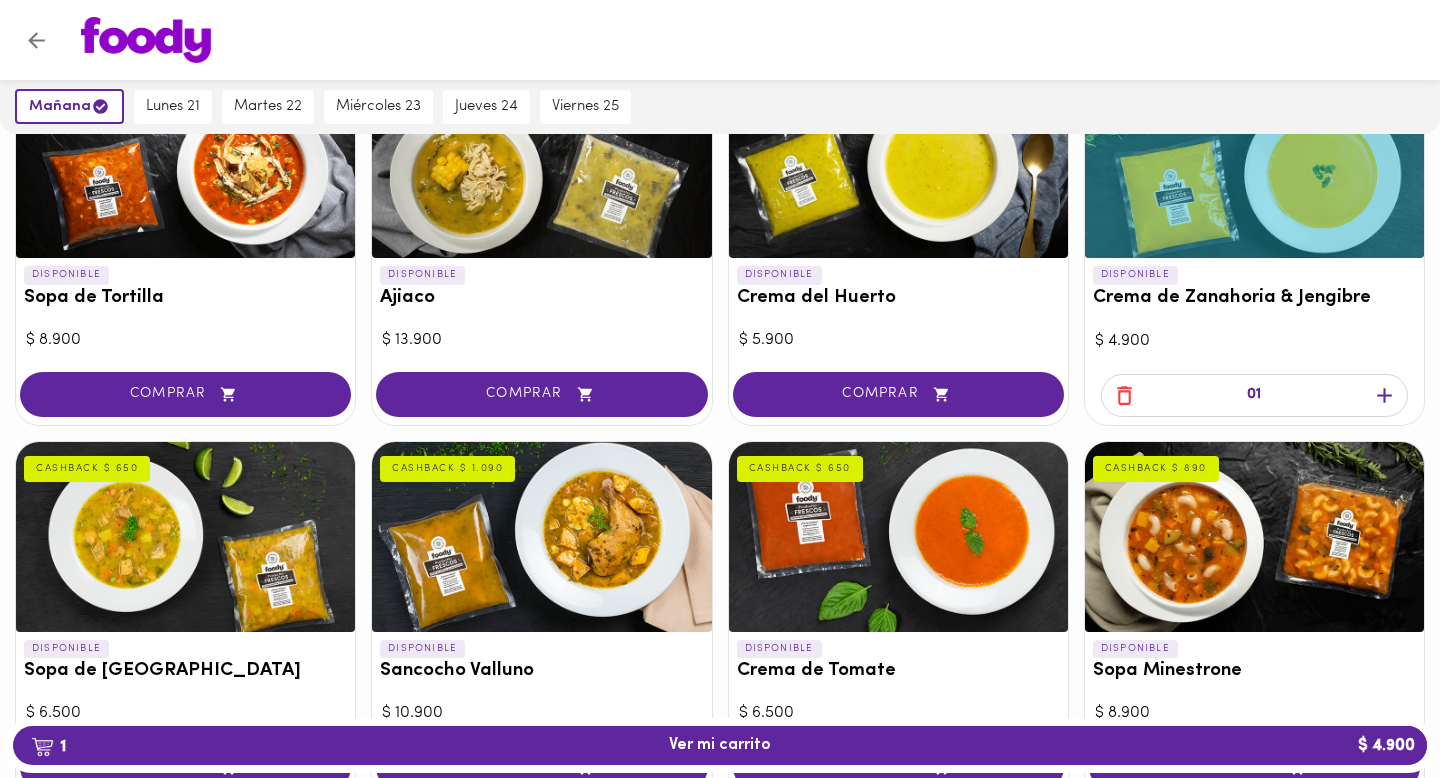 click 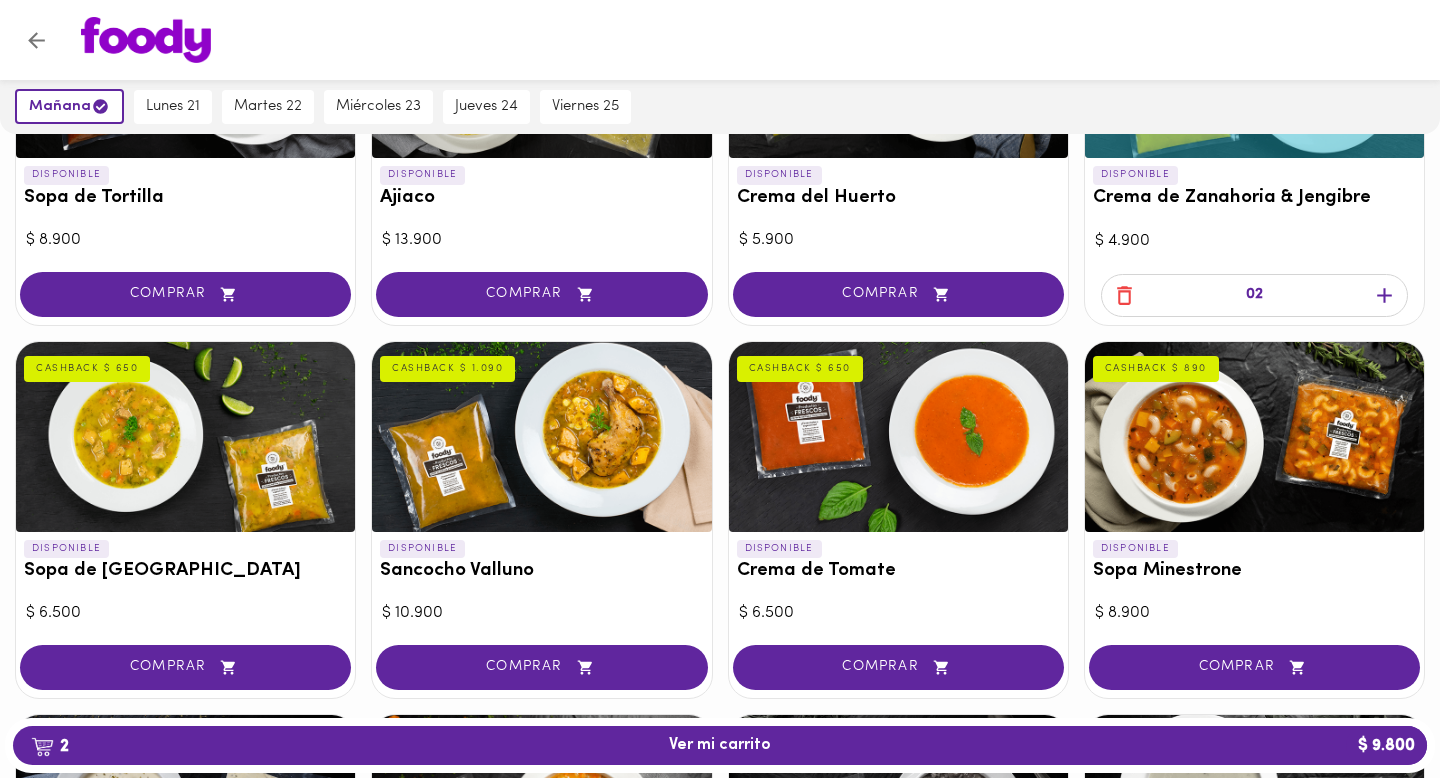 scroll, scrollTop: 417, scrollLeft: 0, axis: vertical 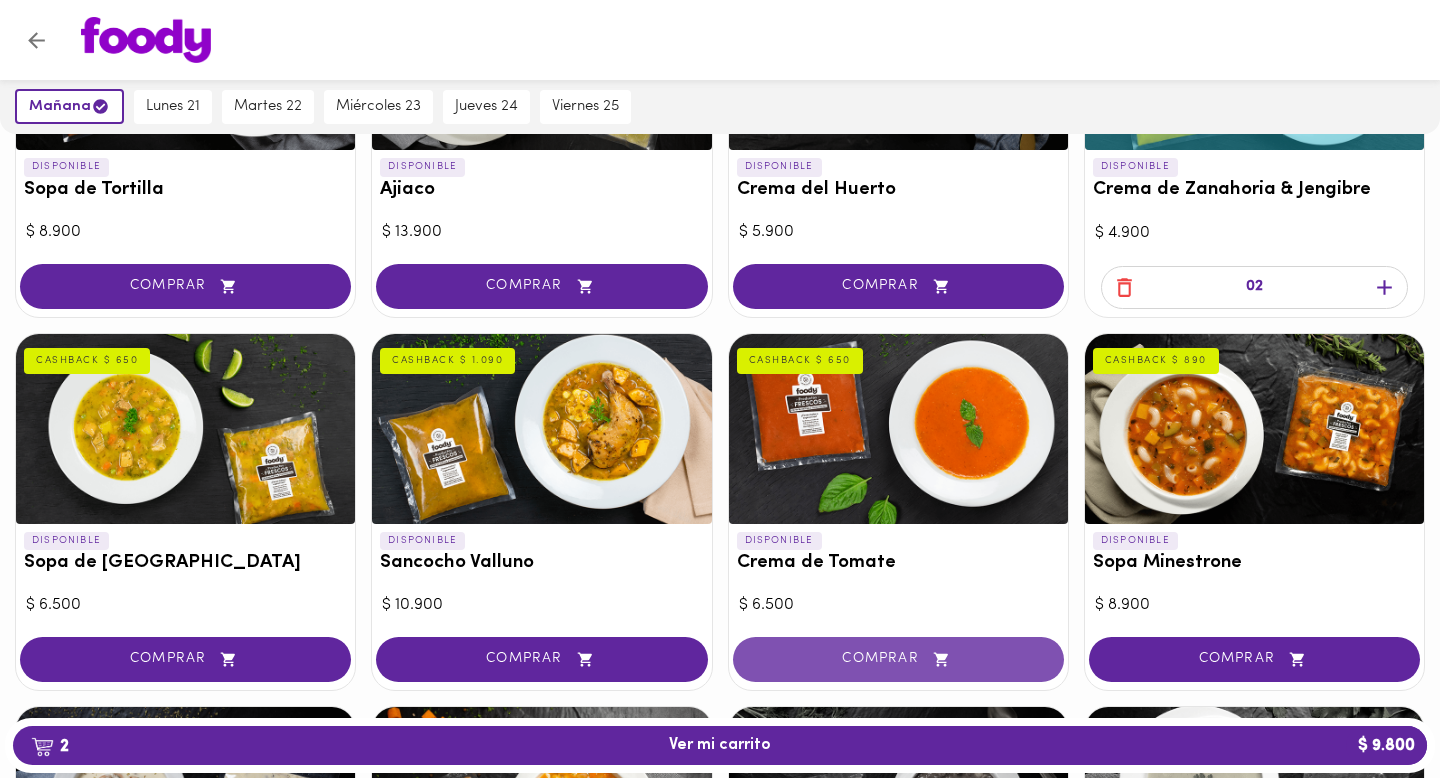 click on "COMPRAR" at bounding box center [898, 659] 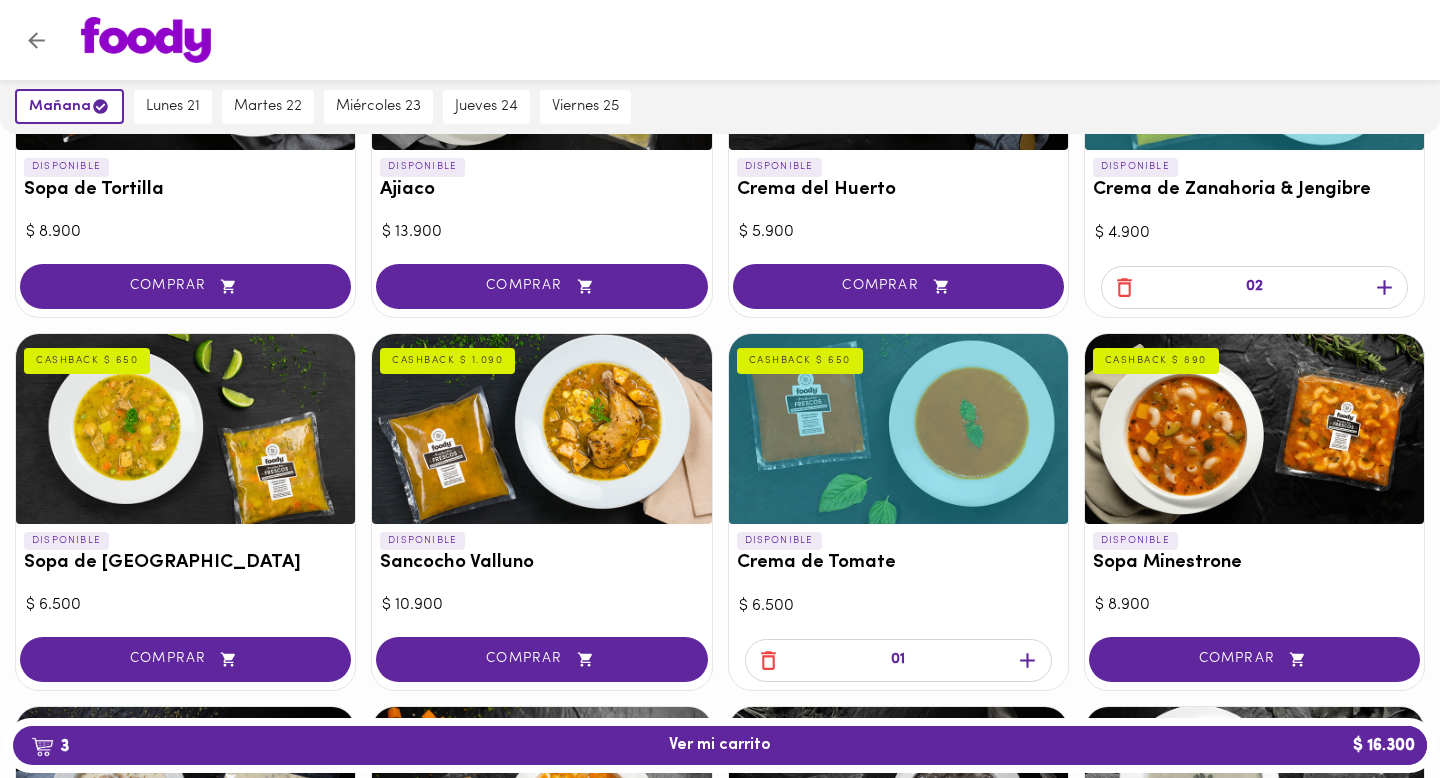 click 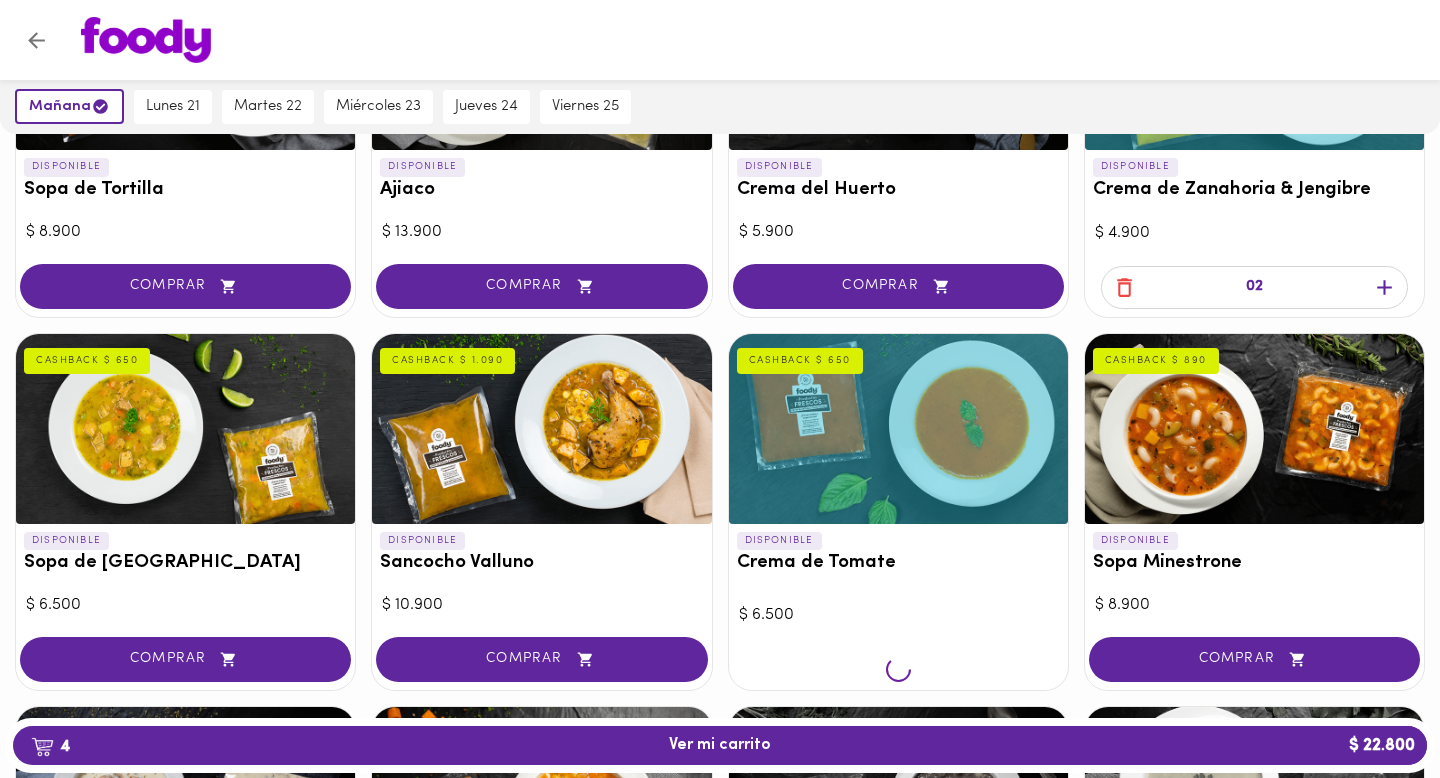 click at bounding box center (898, 671) 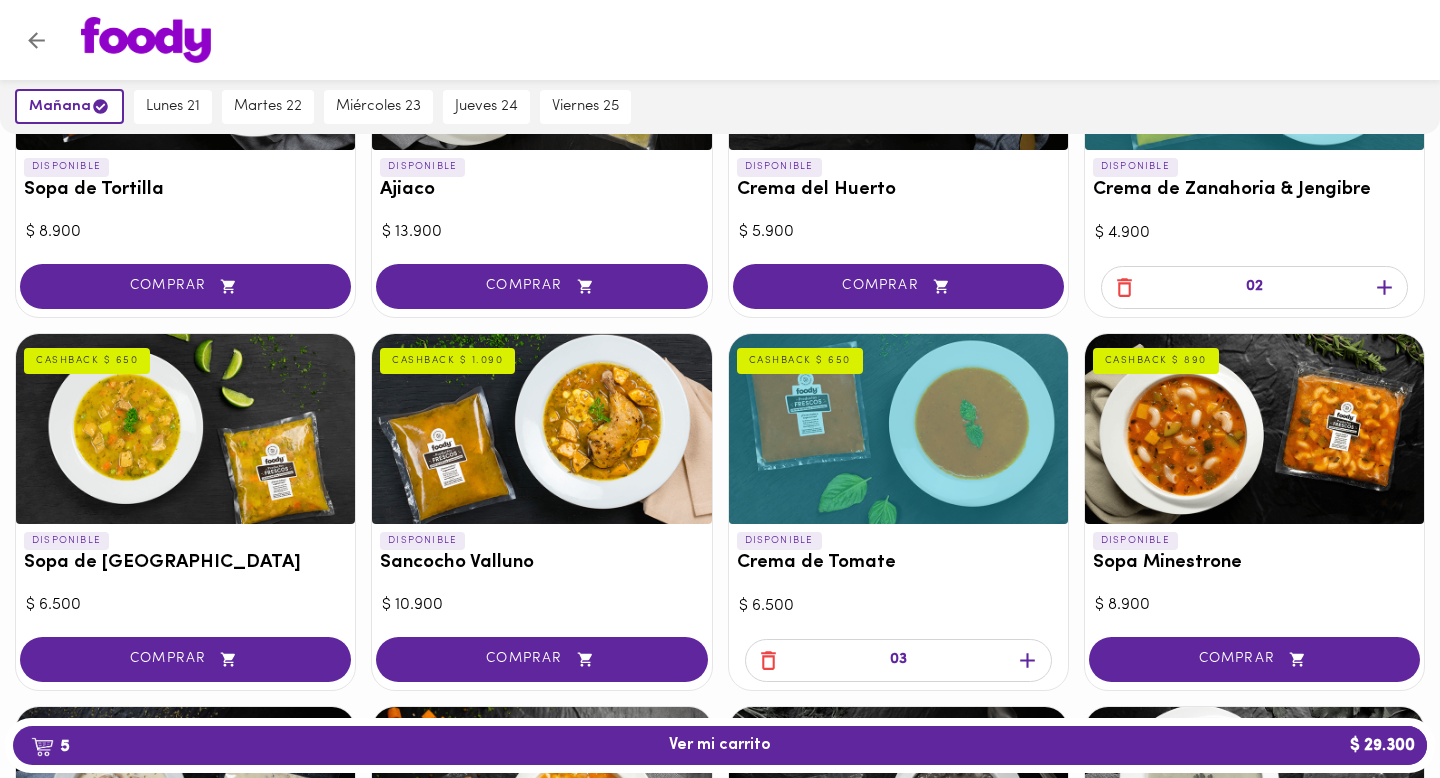 click 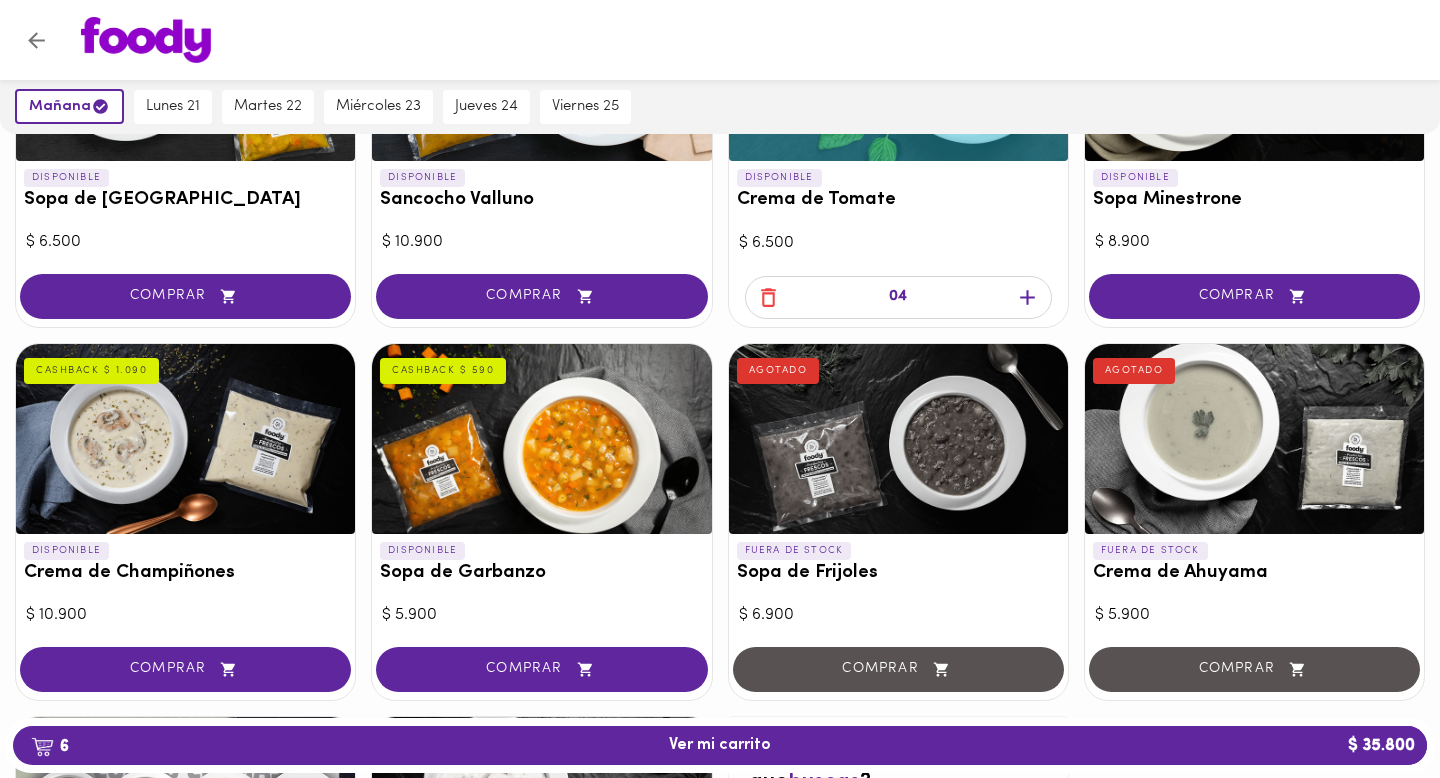 scroll, scrollTop: 963, scrollLeft: 0, axis: vertical 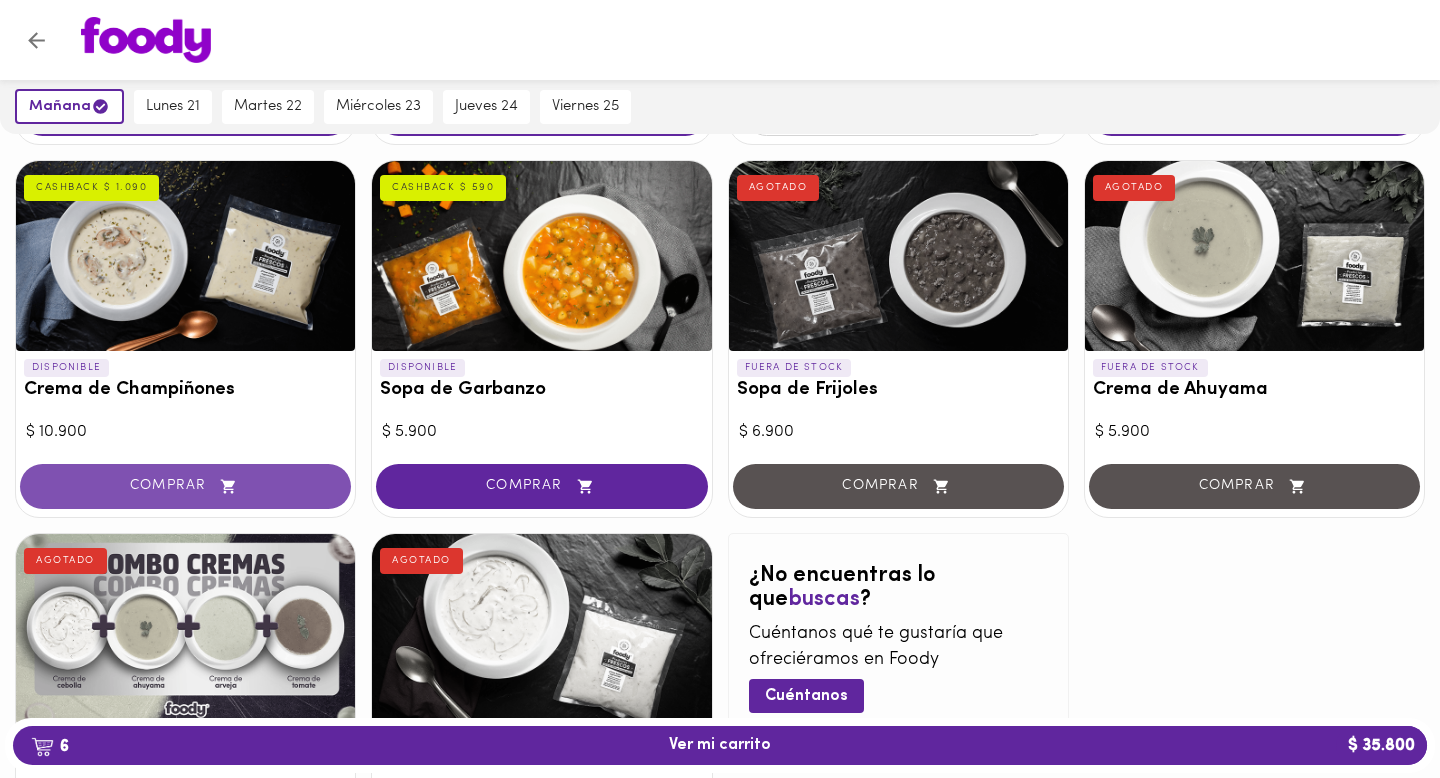 click on "COMPRAR" at bounding box center (185, 486) 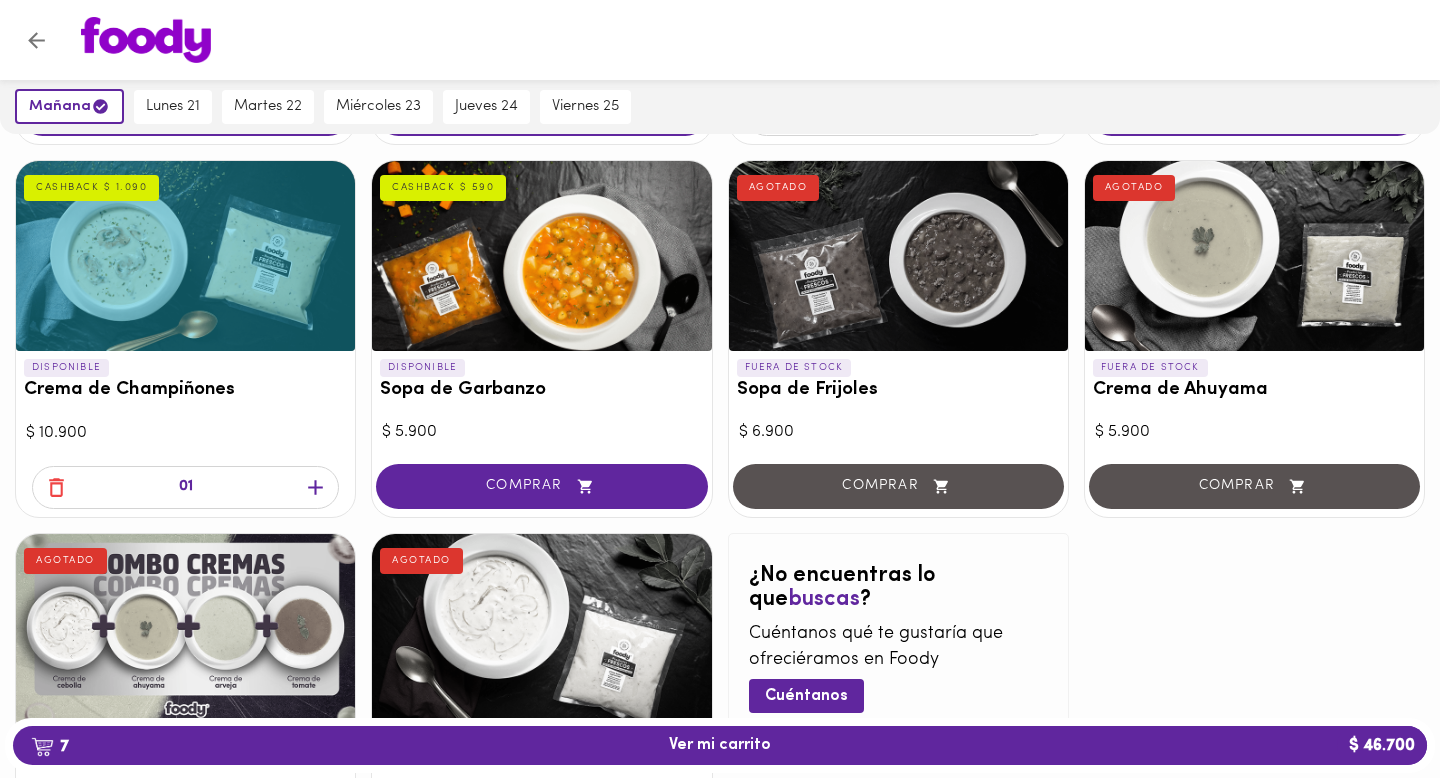 click 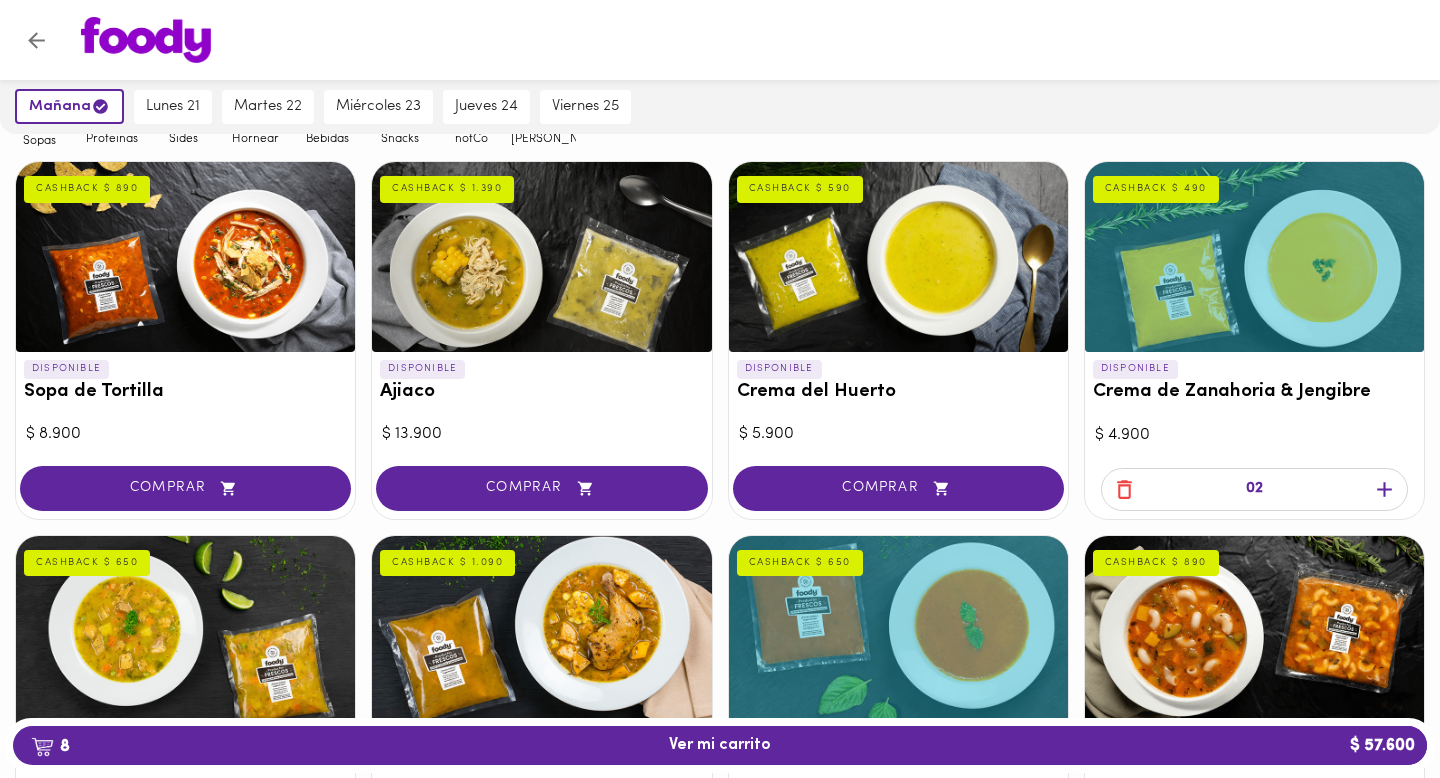 scroll, scrollTop: 0, scrollLeft: 0, axis: both 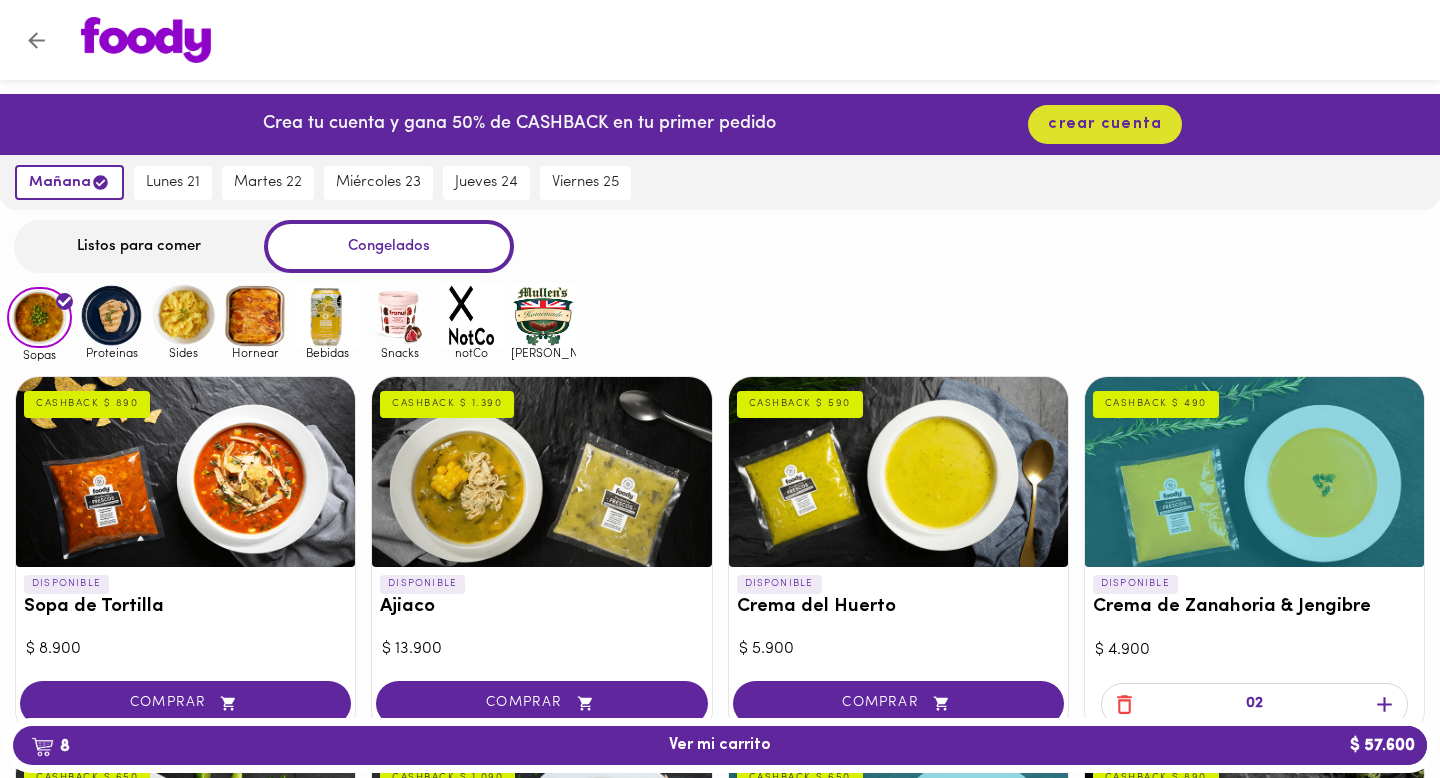 click at bounding box center [111, 315] 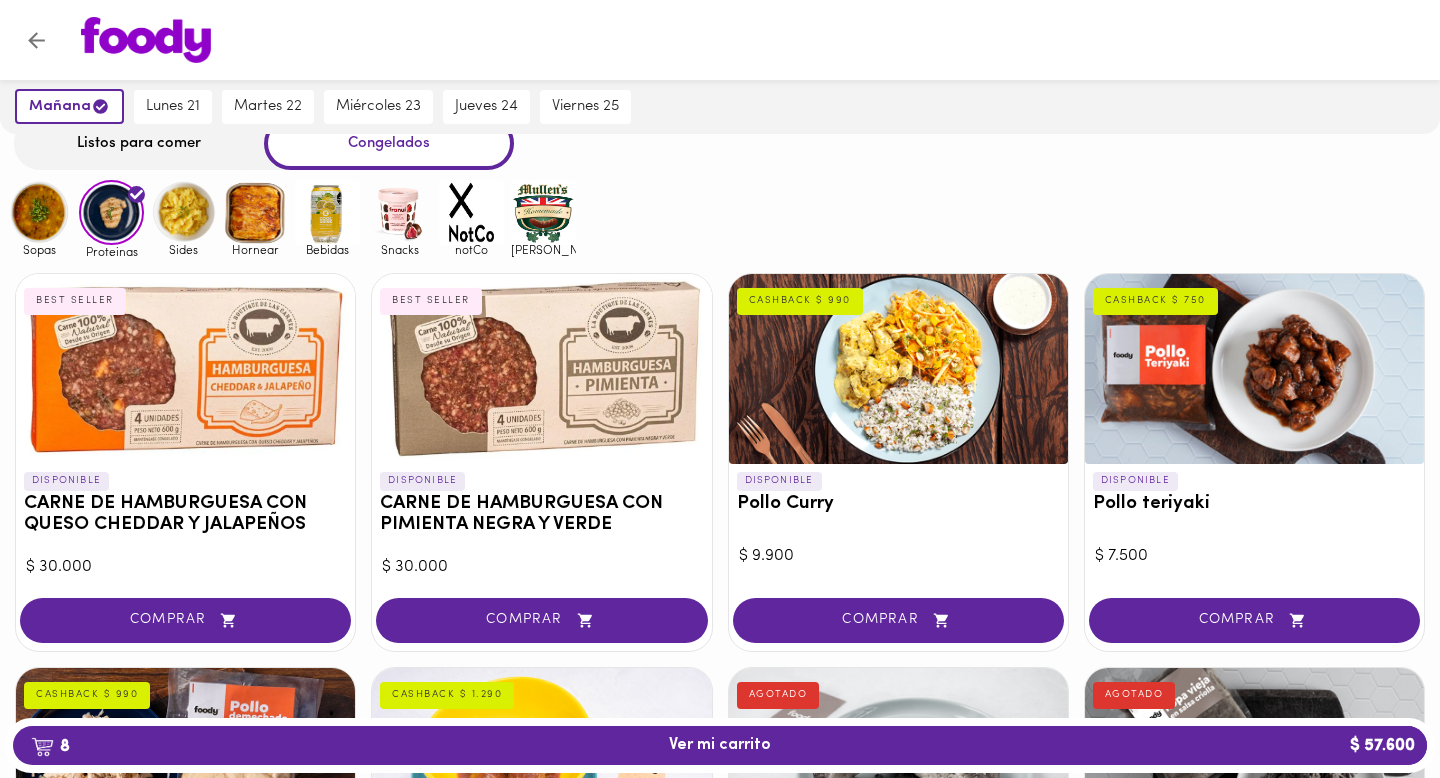 scroll, scrollTop: 170, scrollLeft: 0, axis: vertical 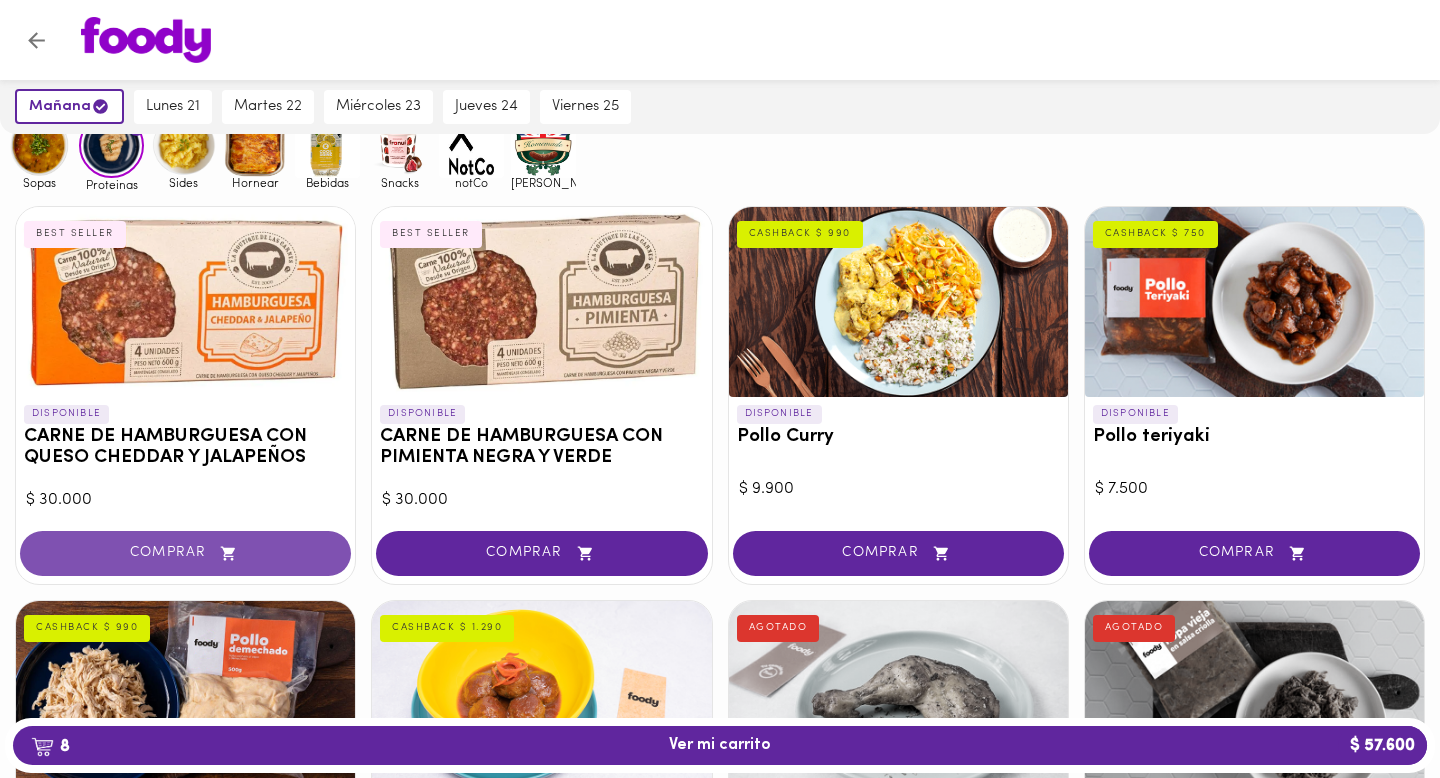 click on "COMPRAR" at bounding box center [185, 553] 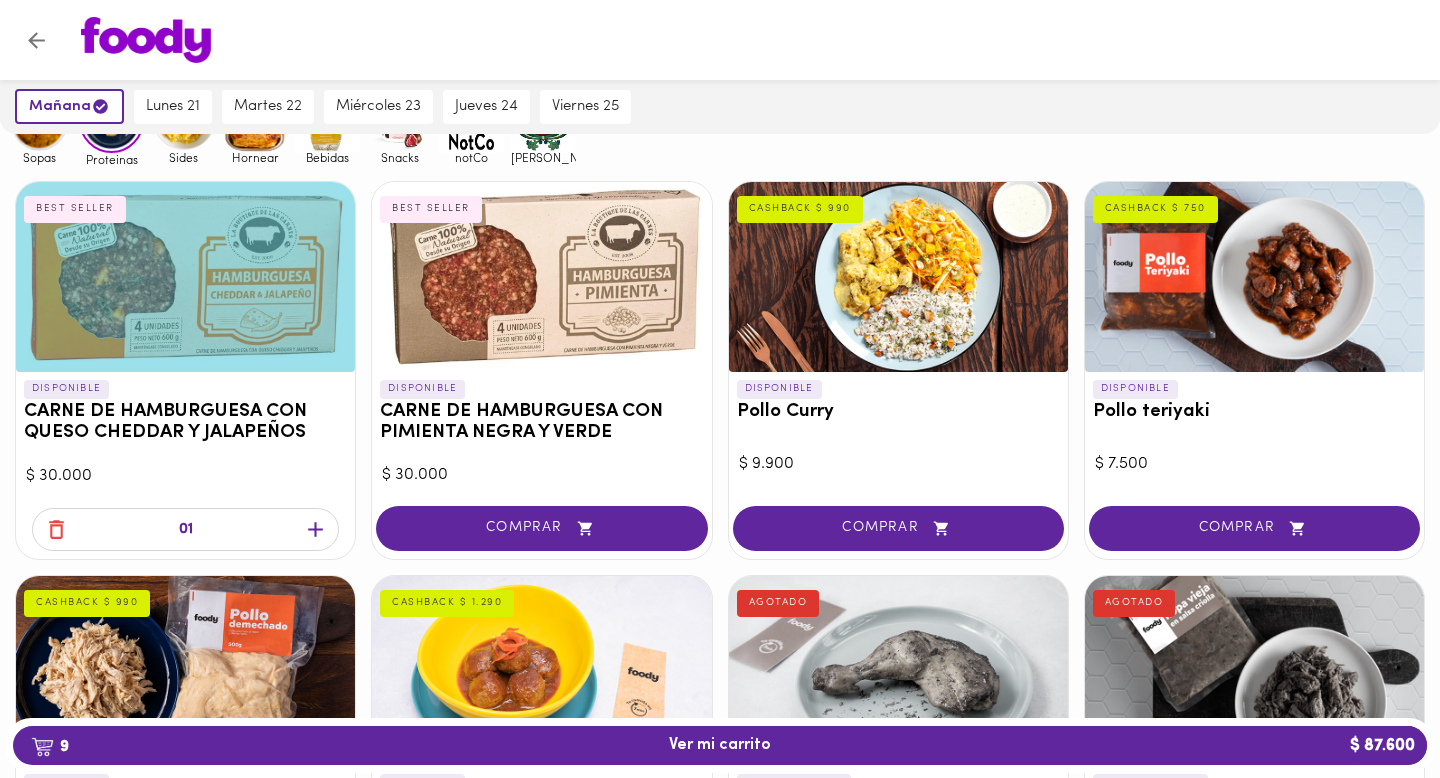 scroll, scrollTop: 0, scrollLeft: 0, axis: both 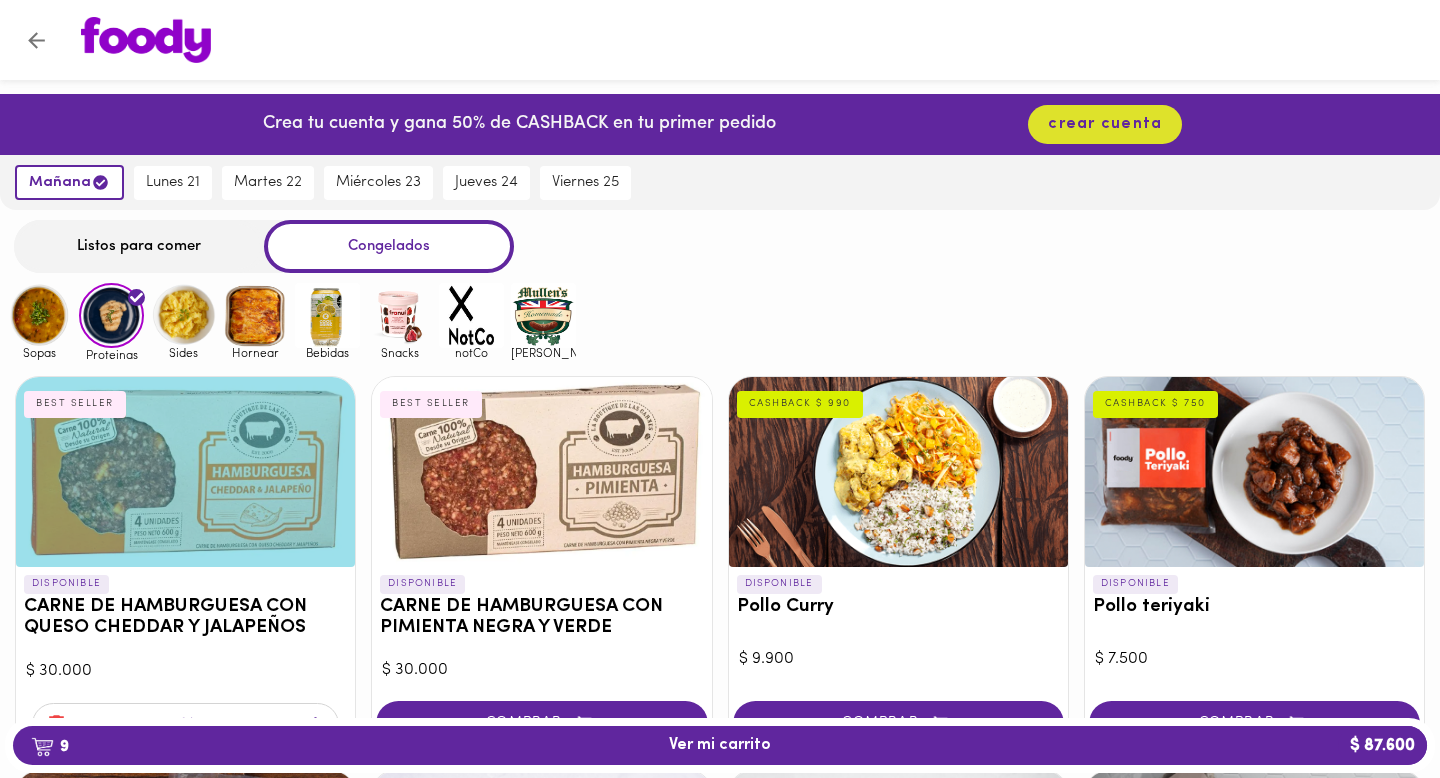 click at bounding box center [399, 315] 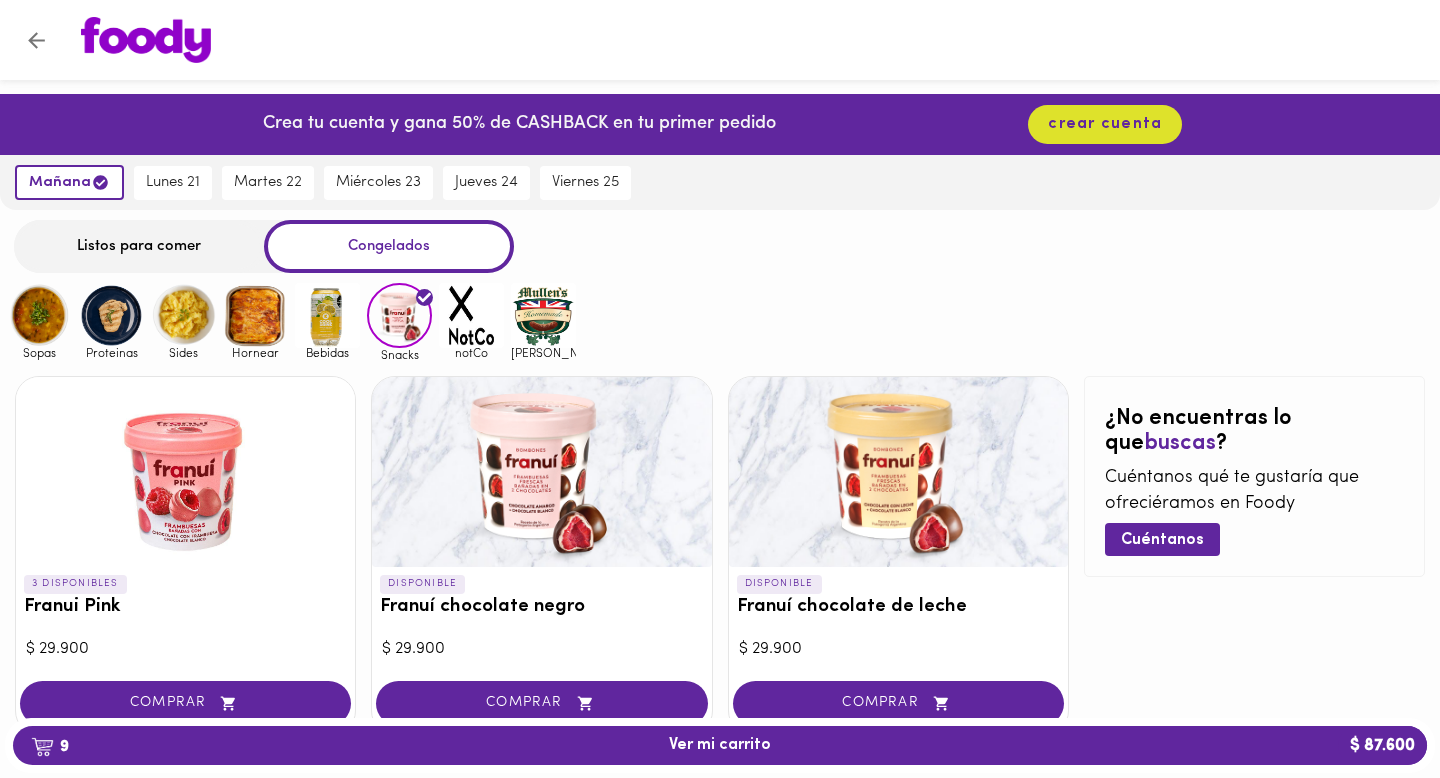 click at bounding box center (541, 472) 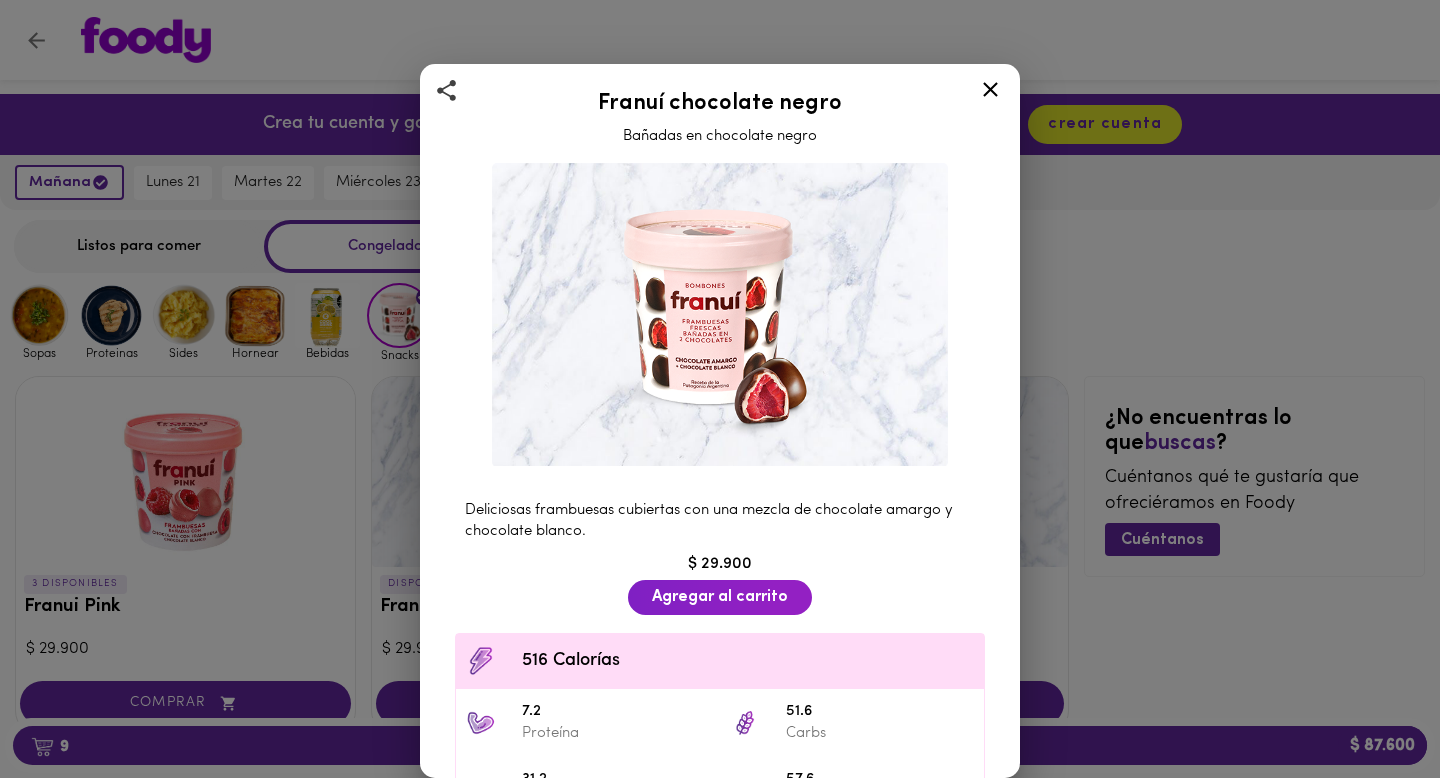 click 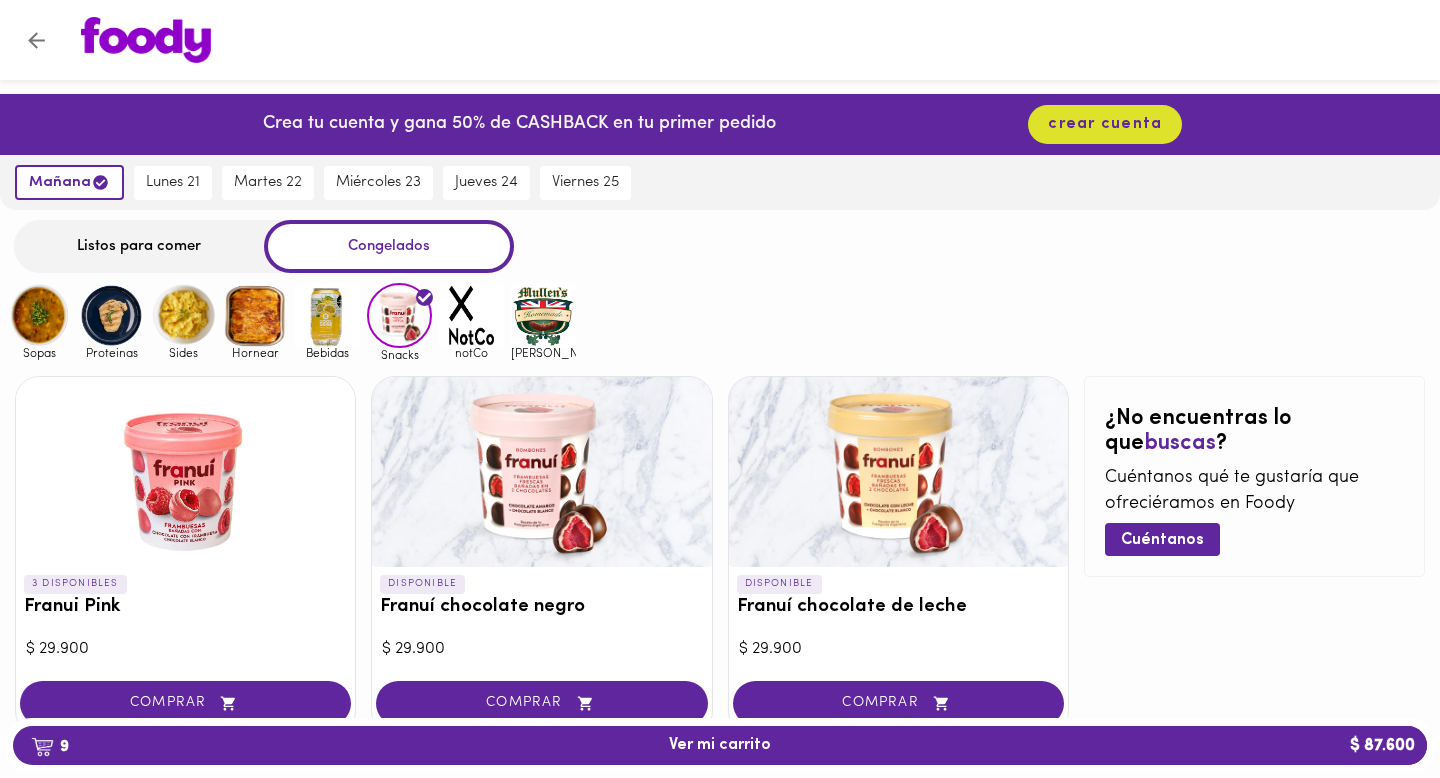 click at bounding box center (185, 472) 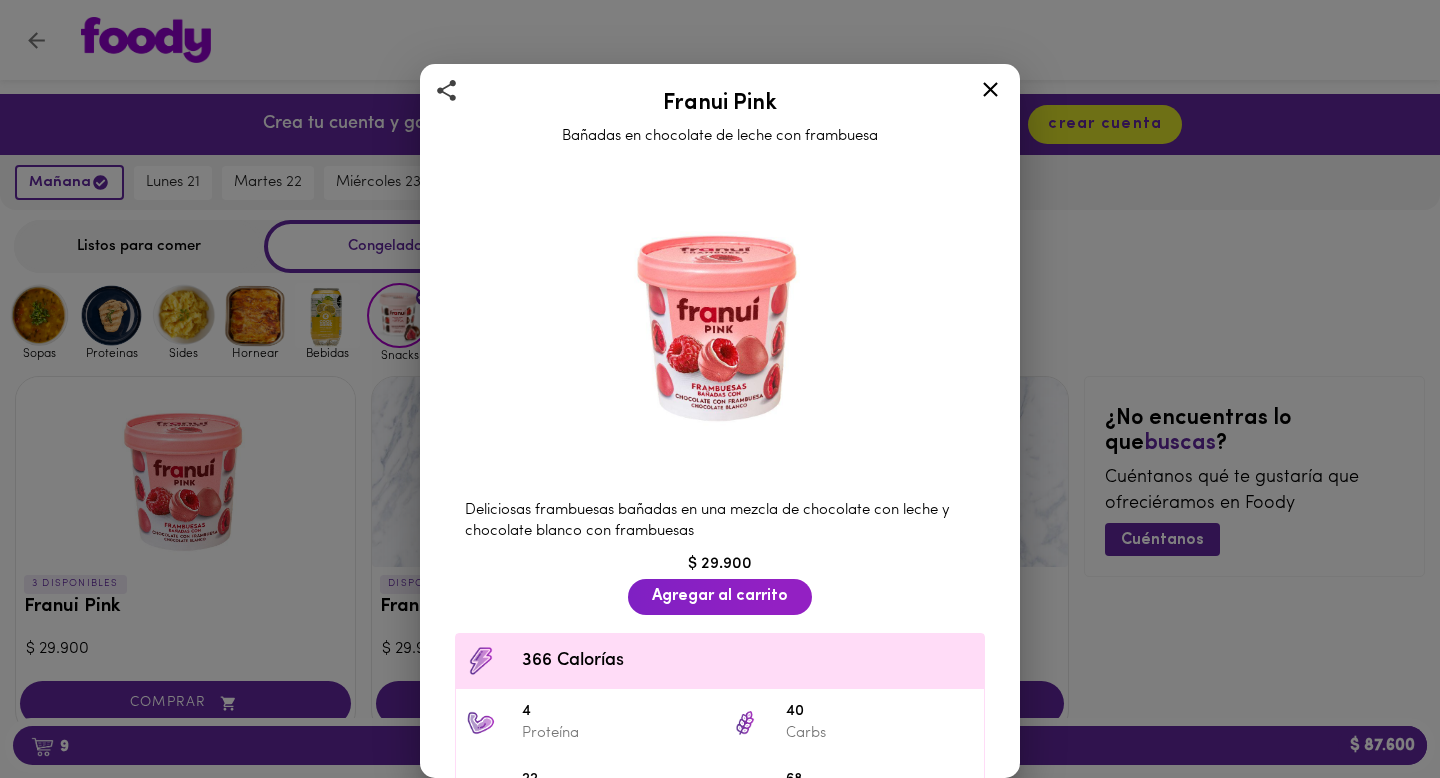 click 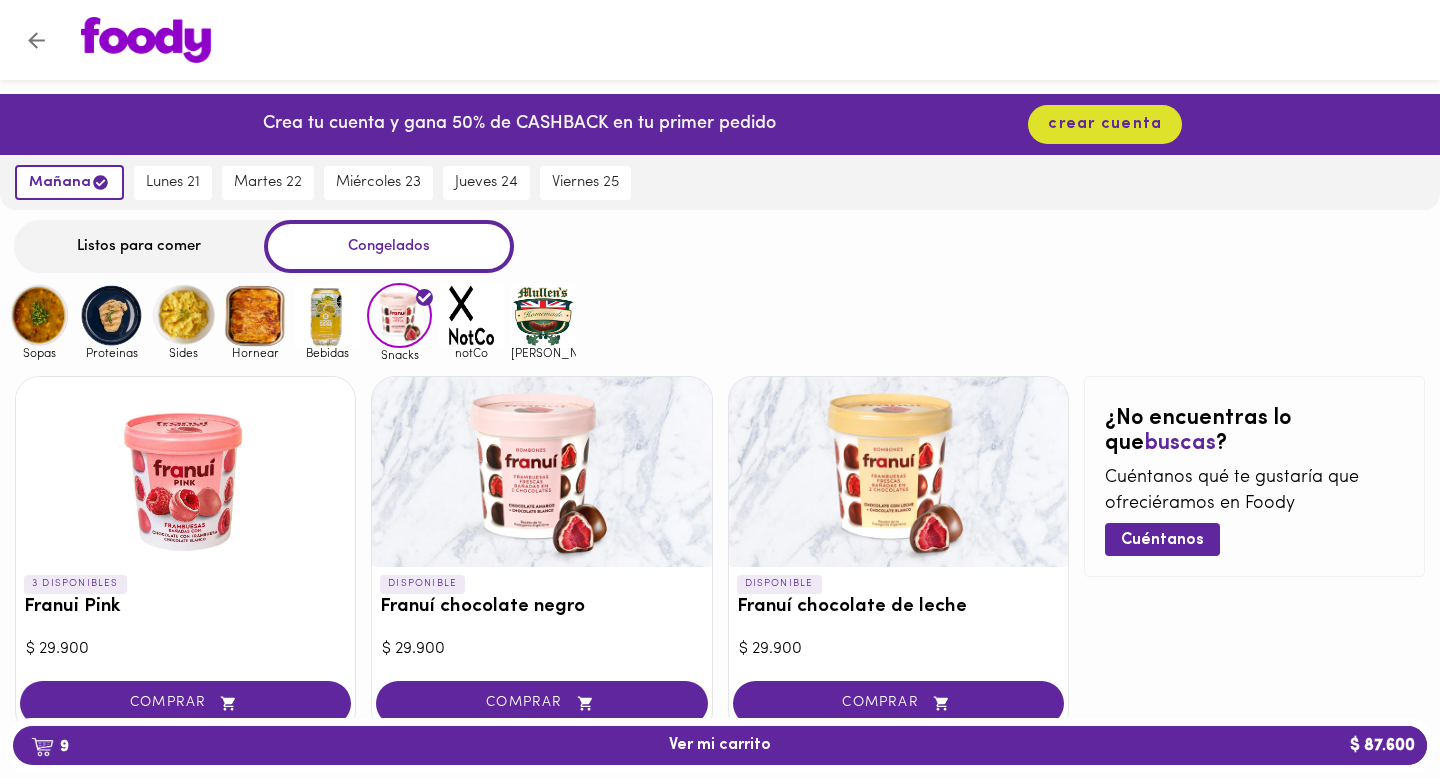 scroll, scrollTop: 71, scrollLeft: 0, axis: vertical 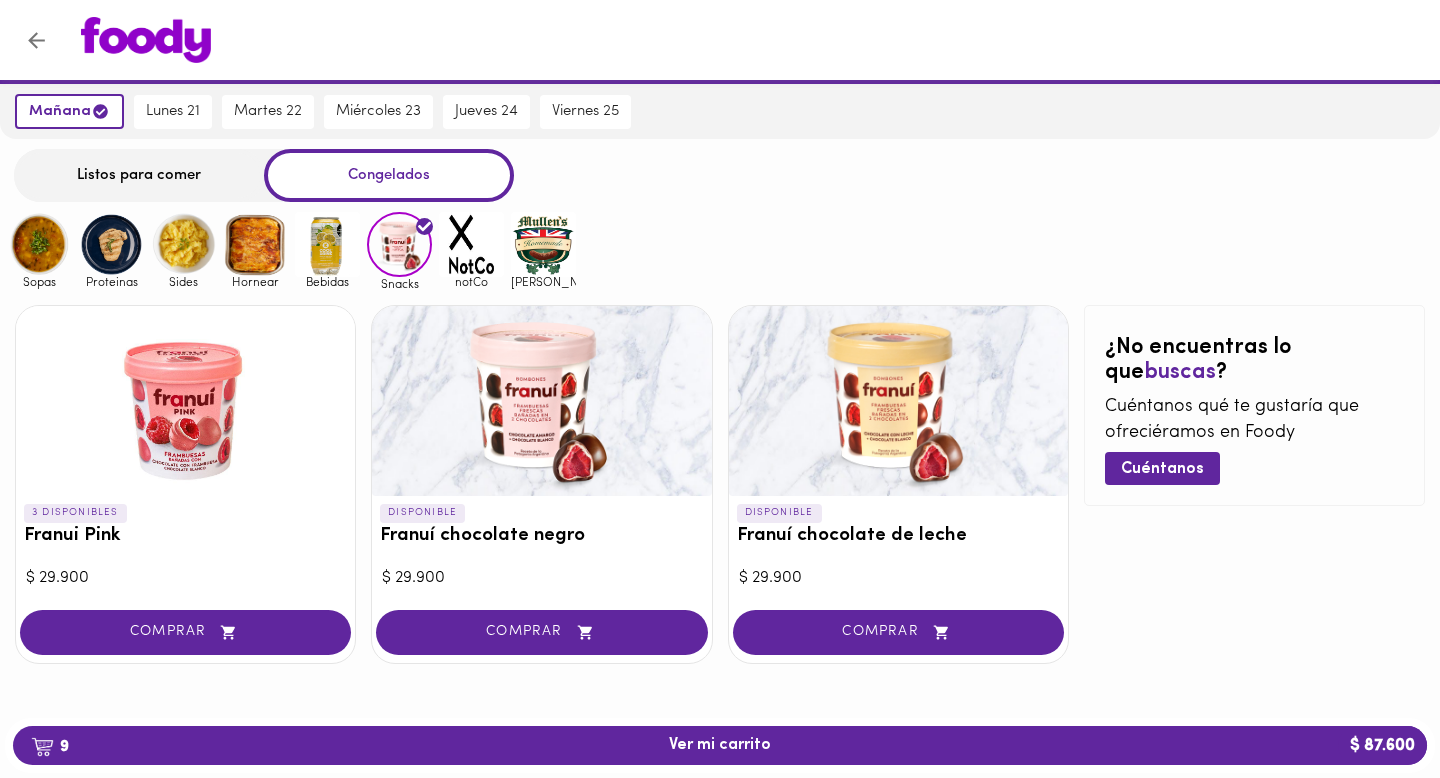 click at bounding box center [898, 401] 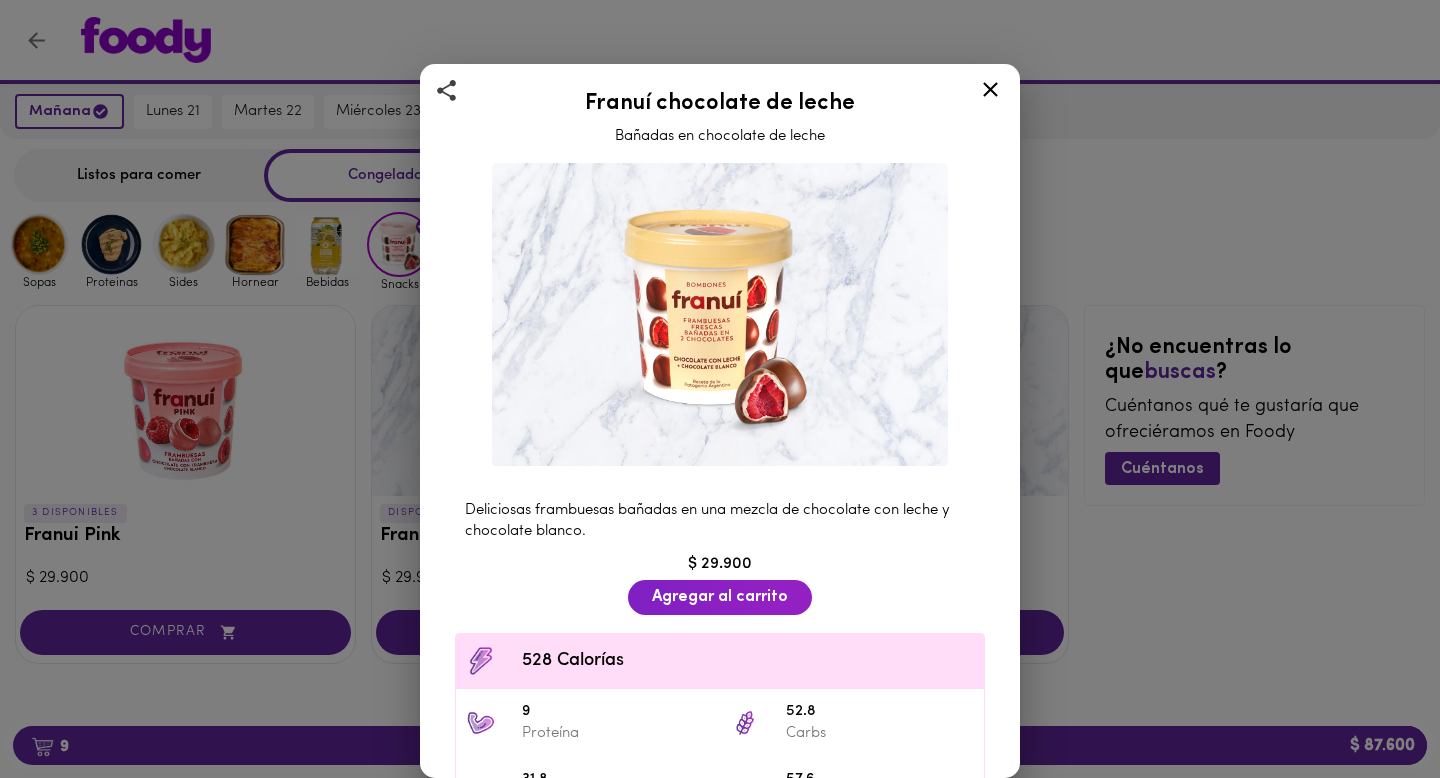click 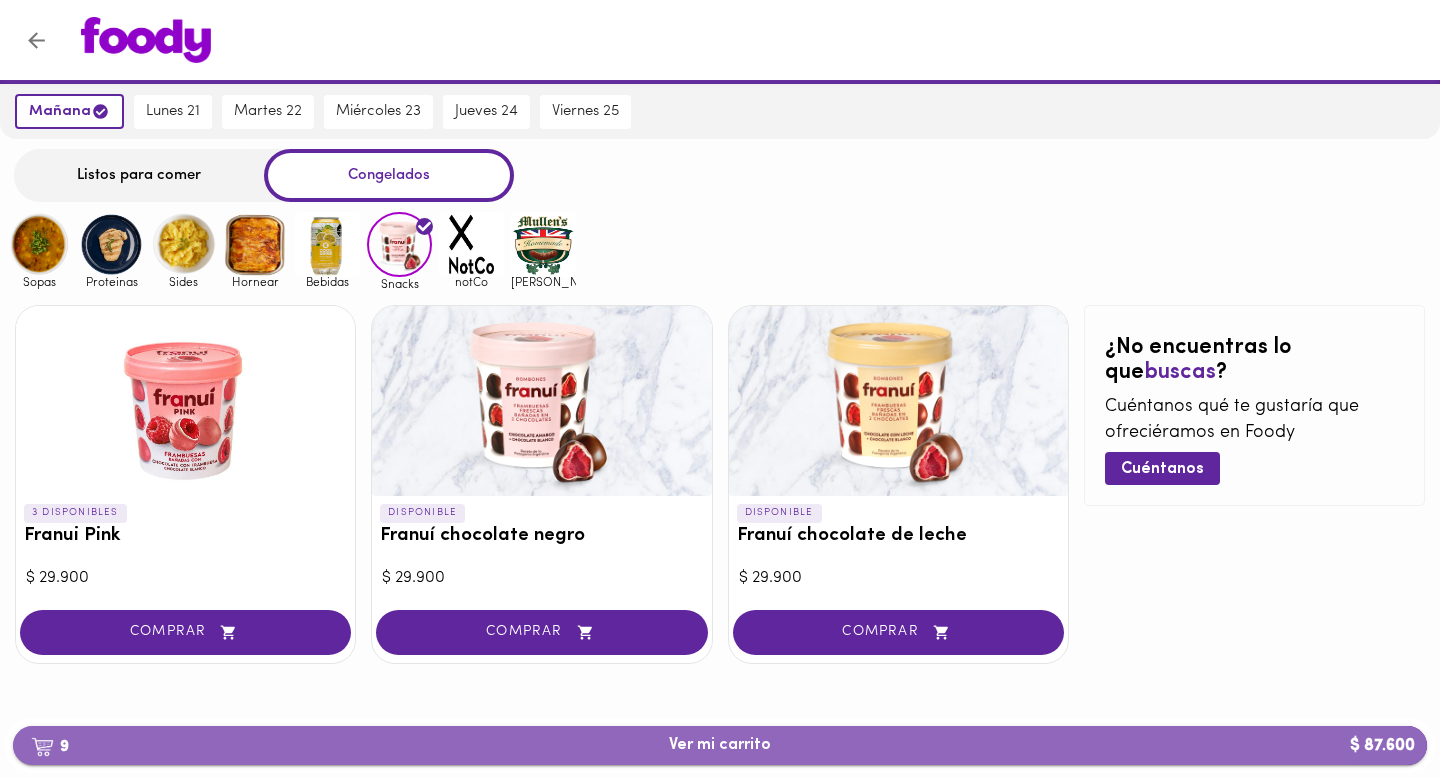 click on "9 Ver mi carrito $ 87.600" at bounding box center (720, 745) 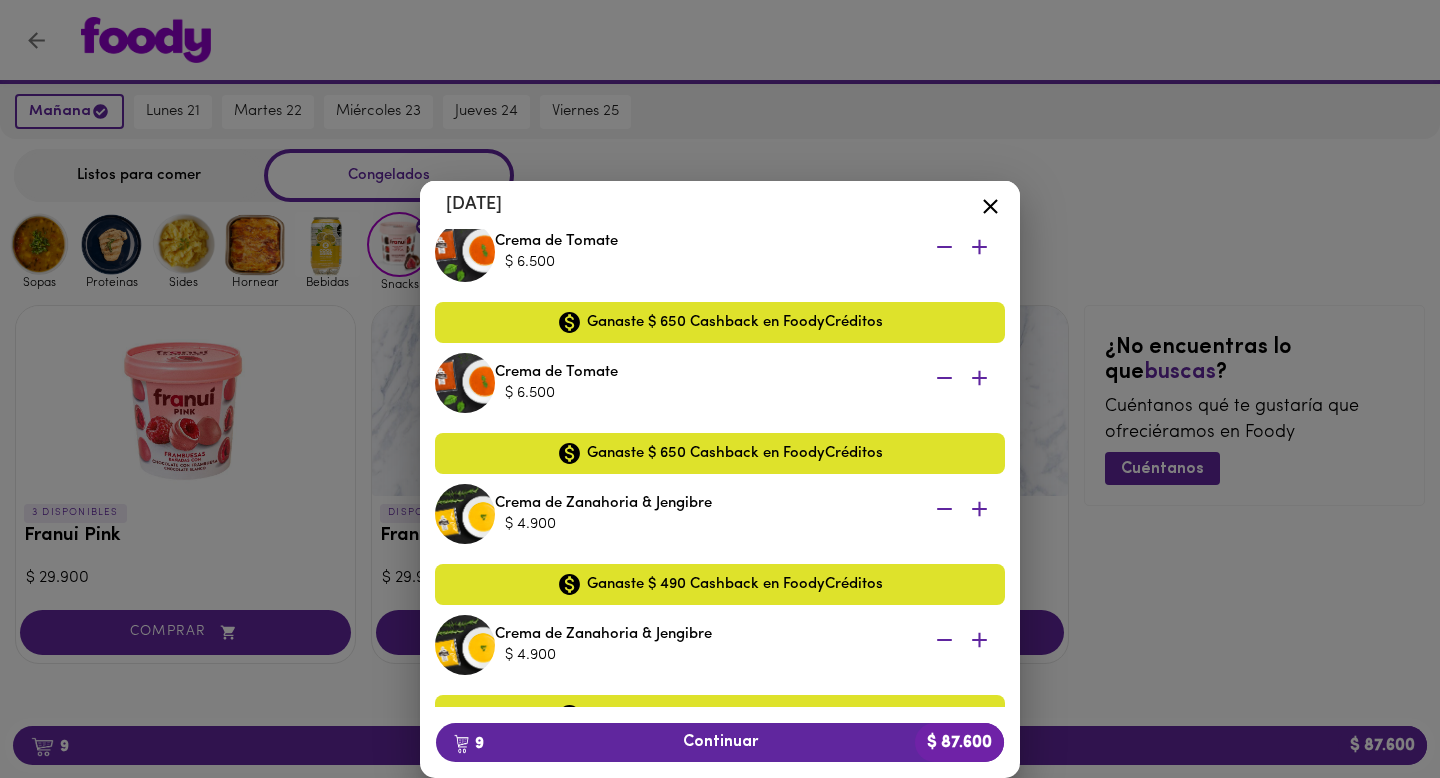 scroll, scrollTop: 678, scrollLeft: 0, axis: vertical 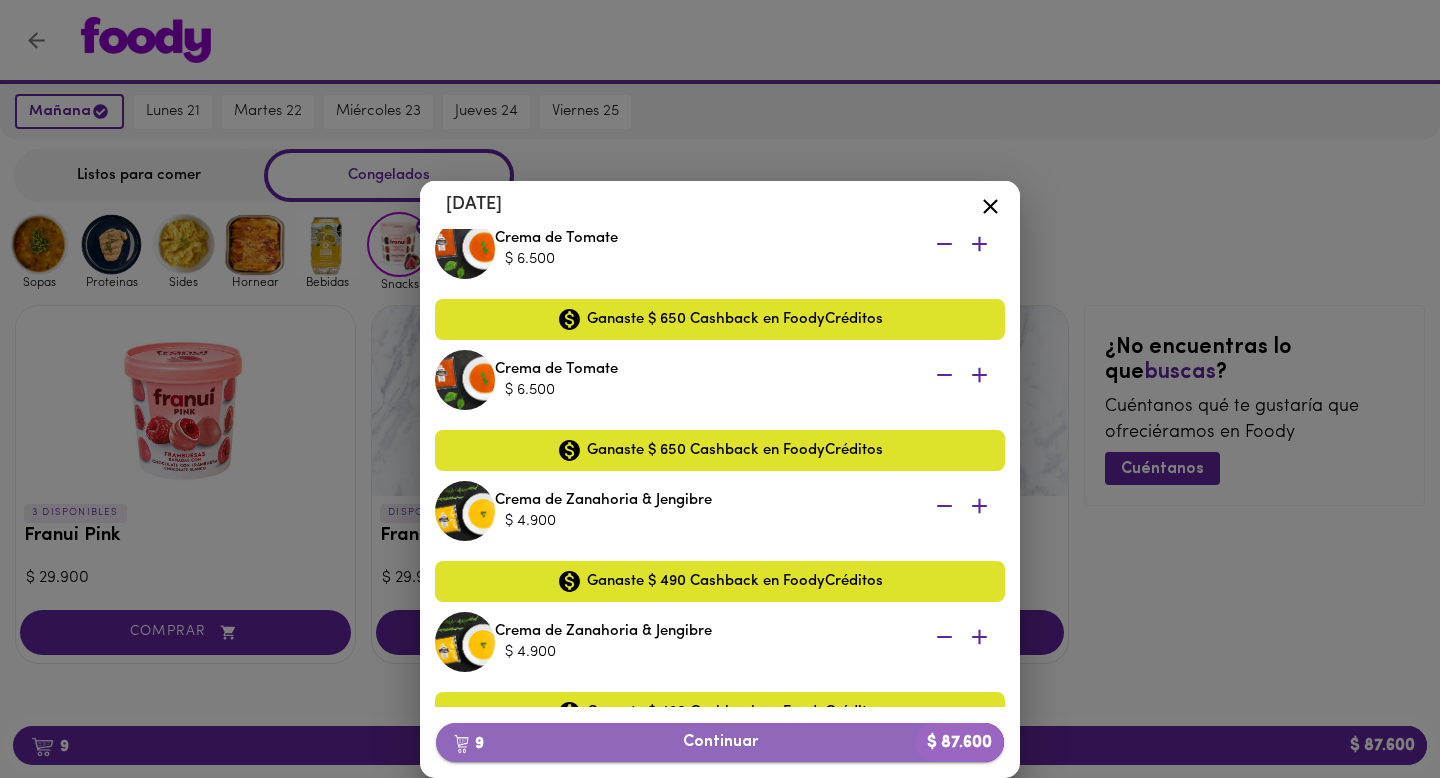 click on "9 Continuar $ 87.600" at bounding box center (720, 742) 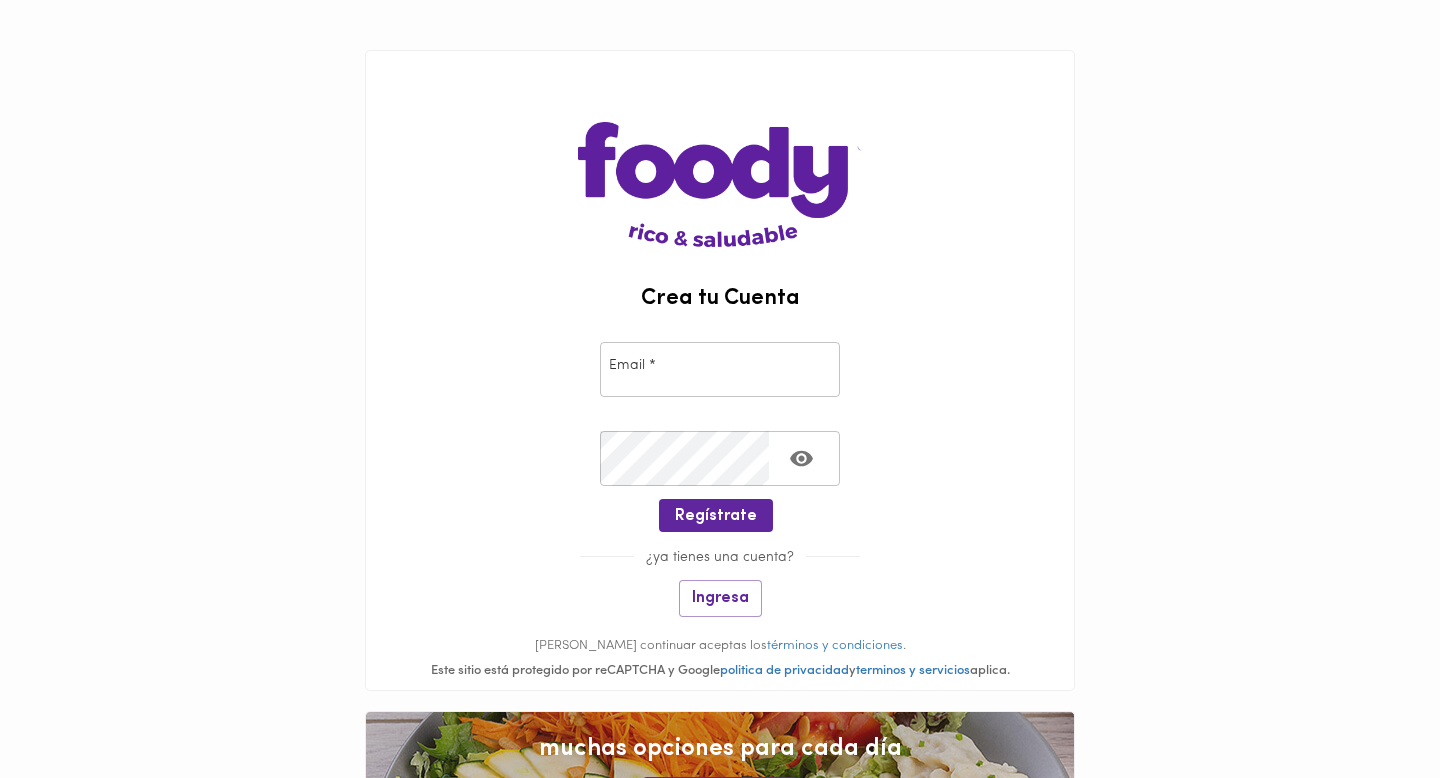 type on "[EMAIL_ADDRESS][DOMAIN_NAME]" 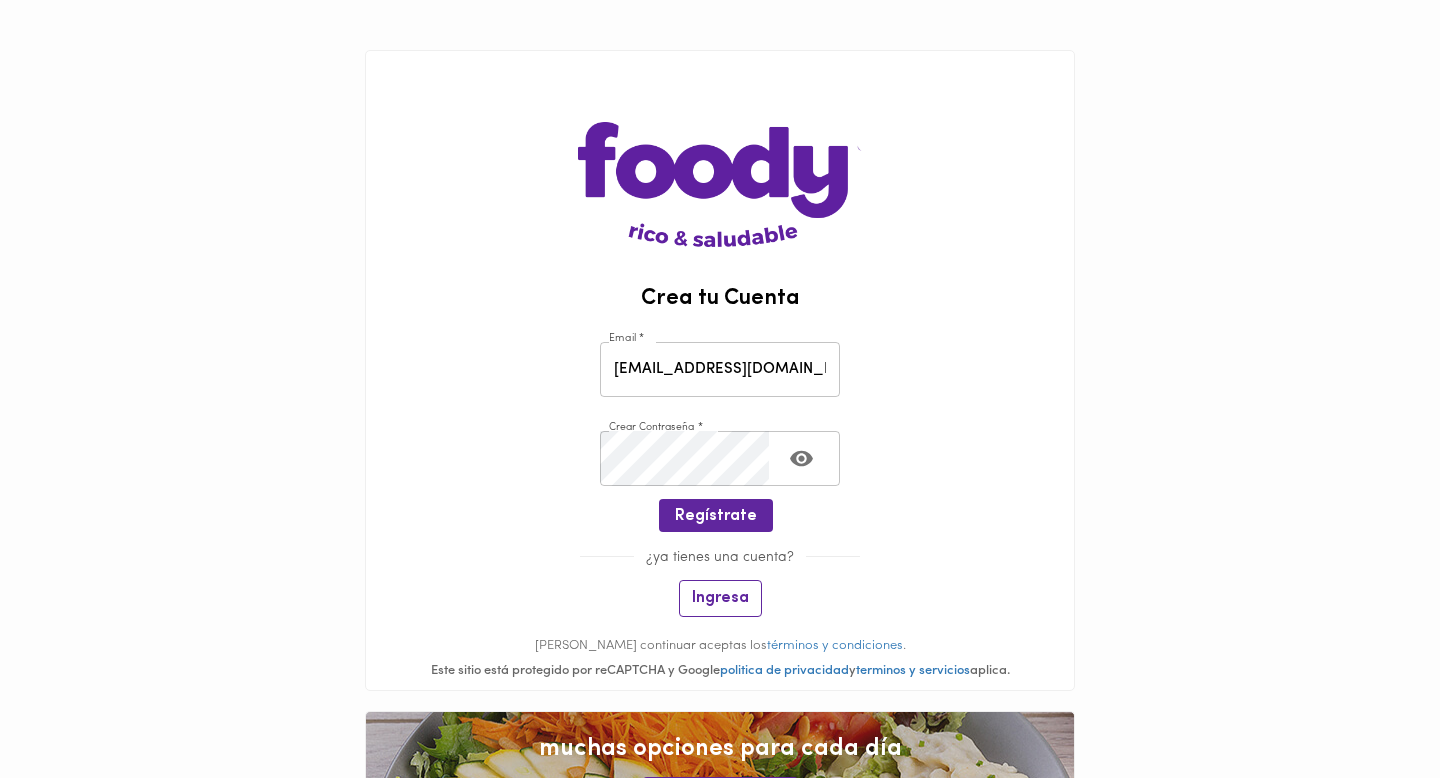 click on "Ingresa" at bounding box center (720, 598) 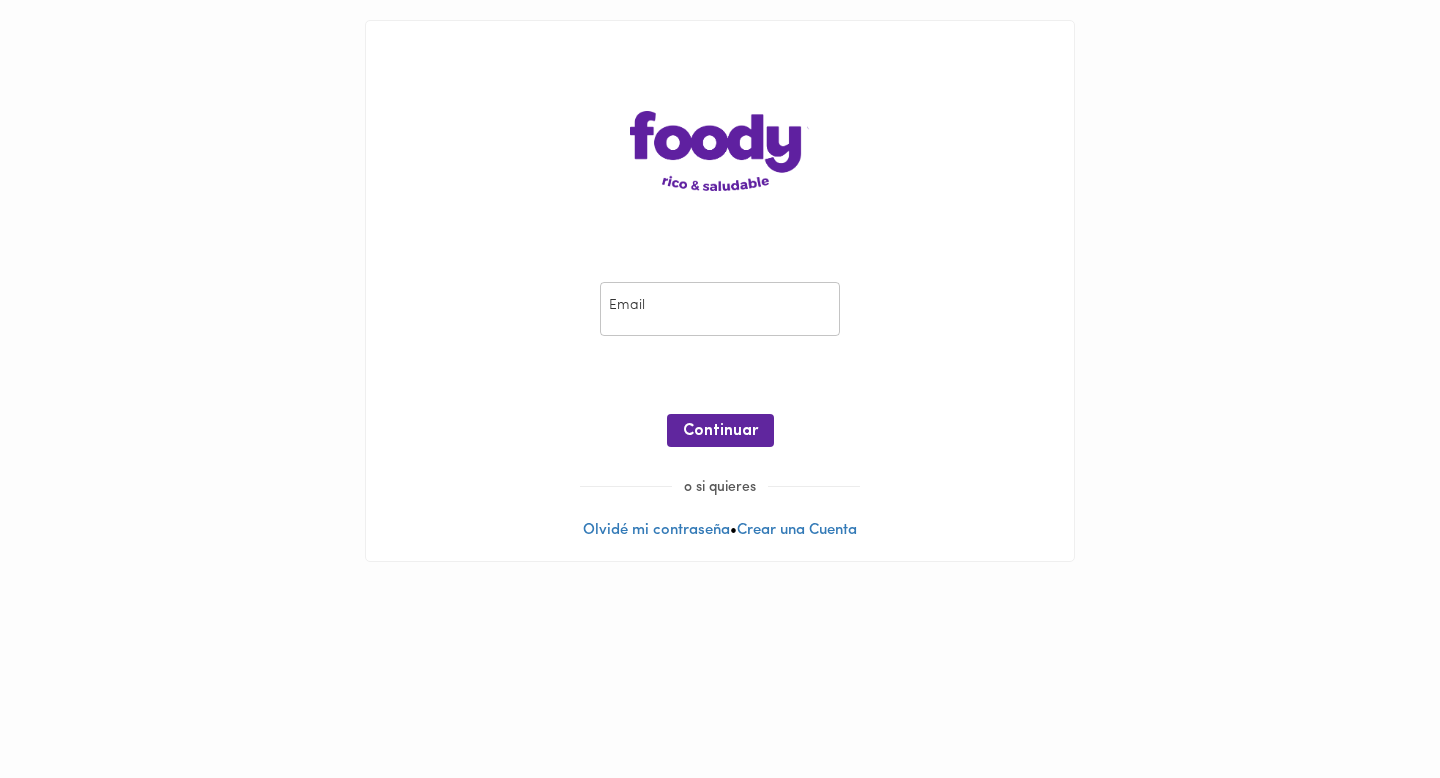click at bounding box center [720, 309] 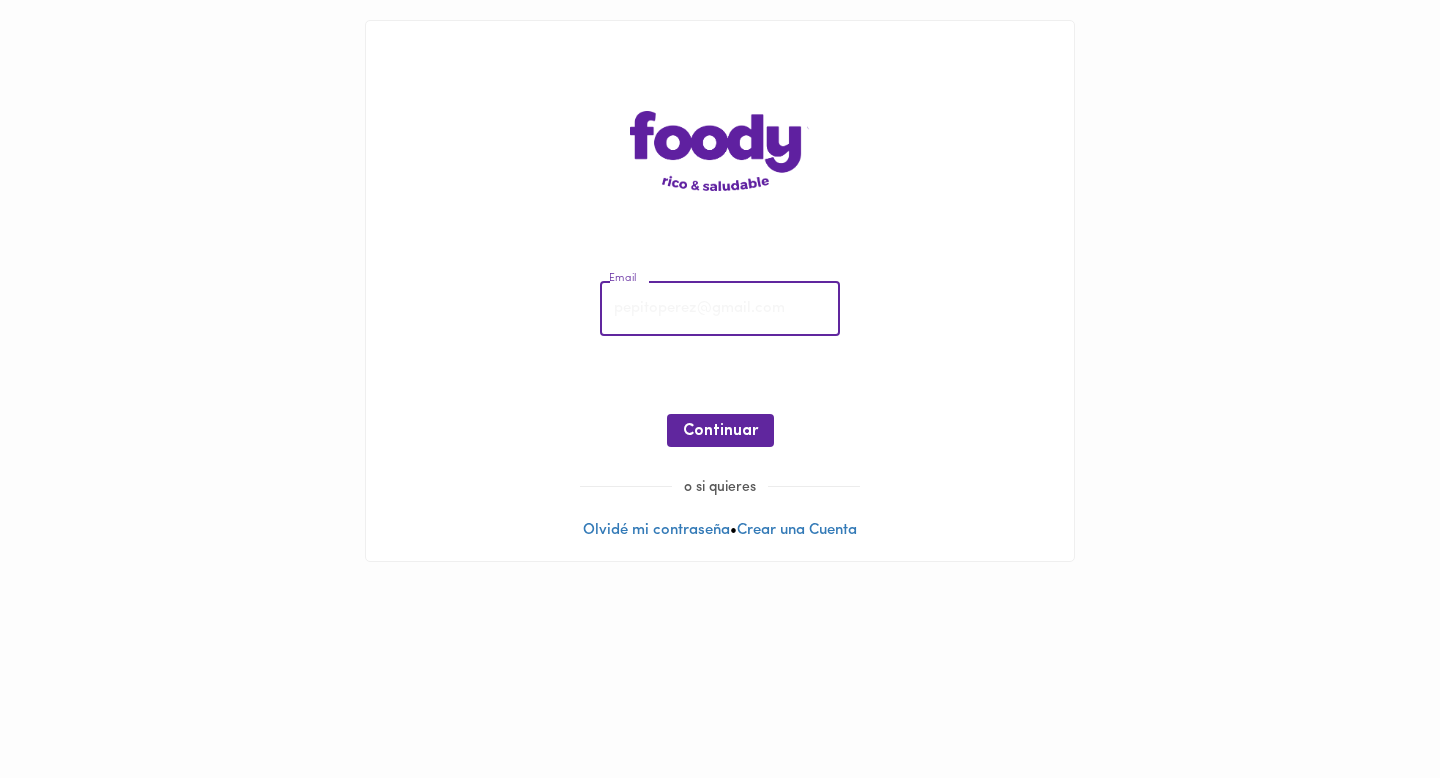 type on "[EMAIL_ADDRESS][DOMAIN_NAME]" 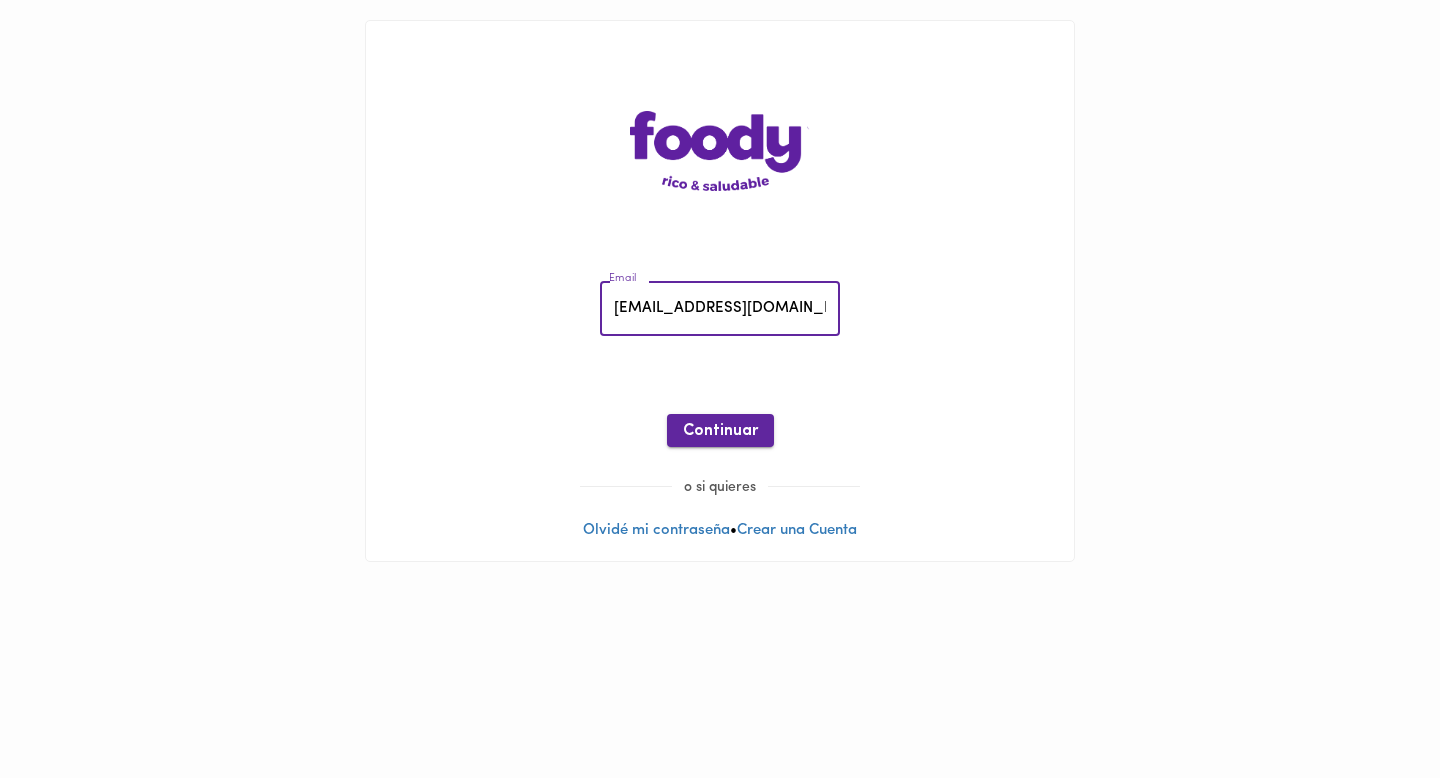 click on "Continuar" at bounding box center (720, 430) 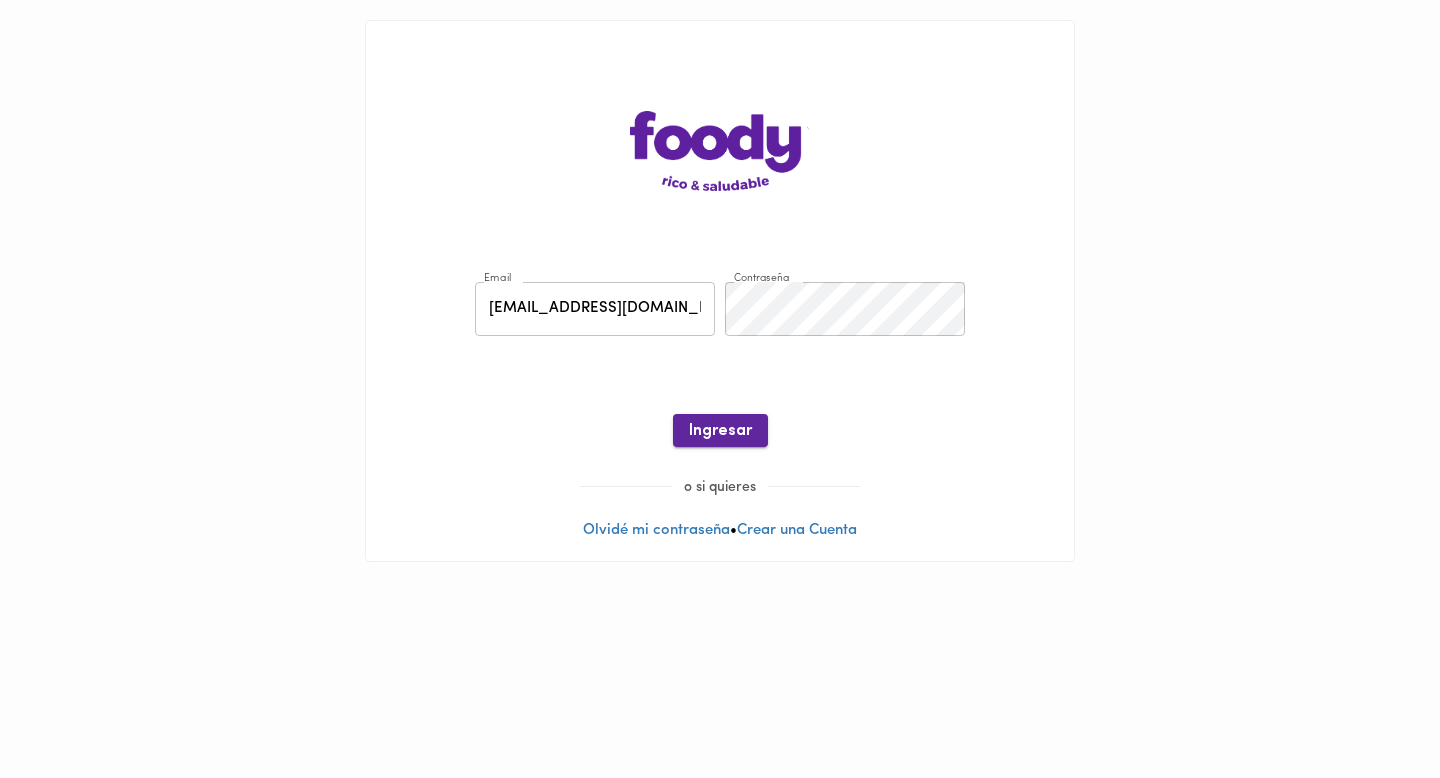 click on "Ingresar" at bounding box center (720, 431) 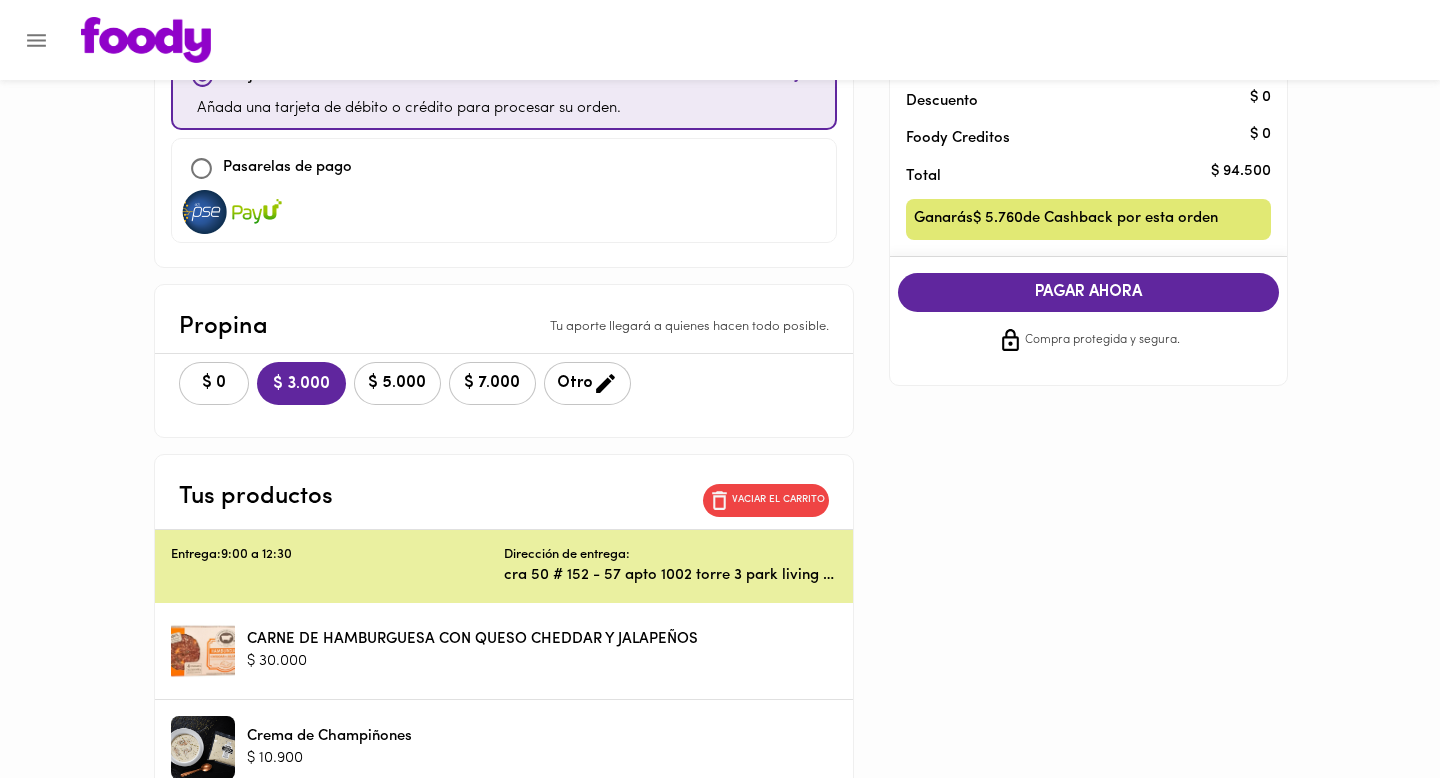 scroll, scrollTop: 354, scrollLeft: 0, axis: vertical 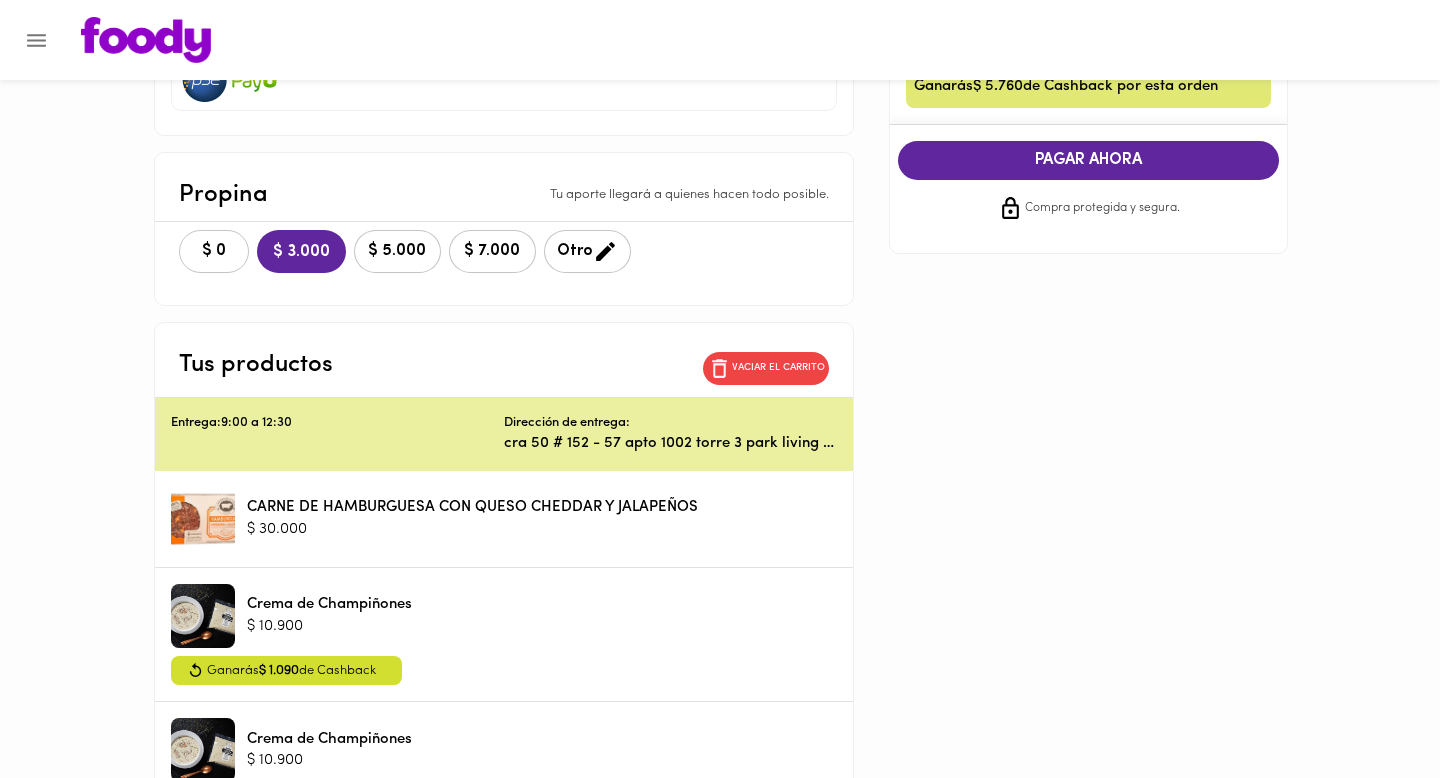 click on "$ 0" at bounding box center [214, 251] 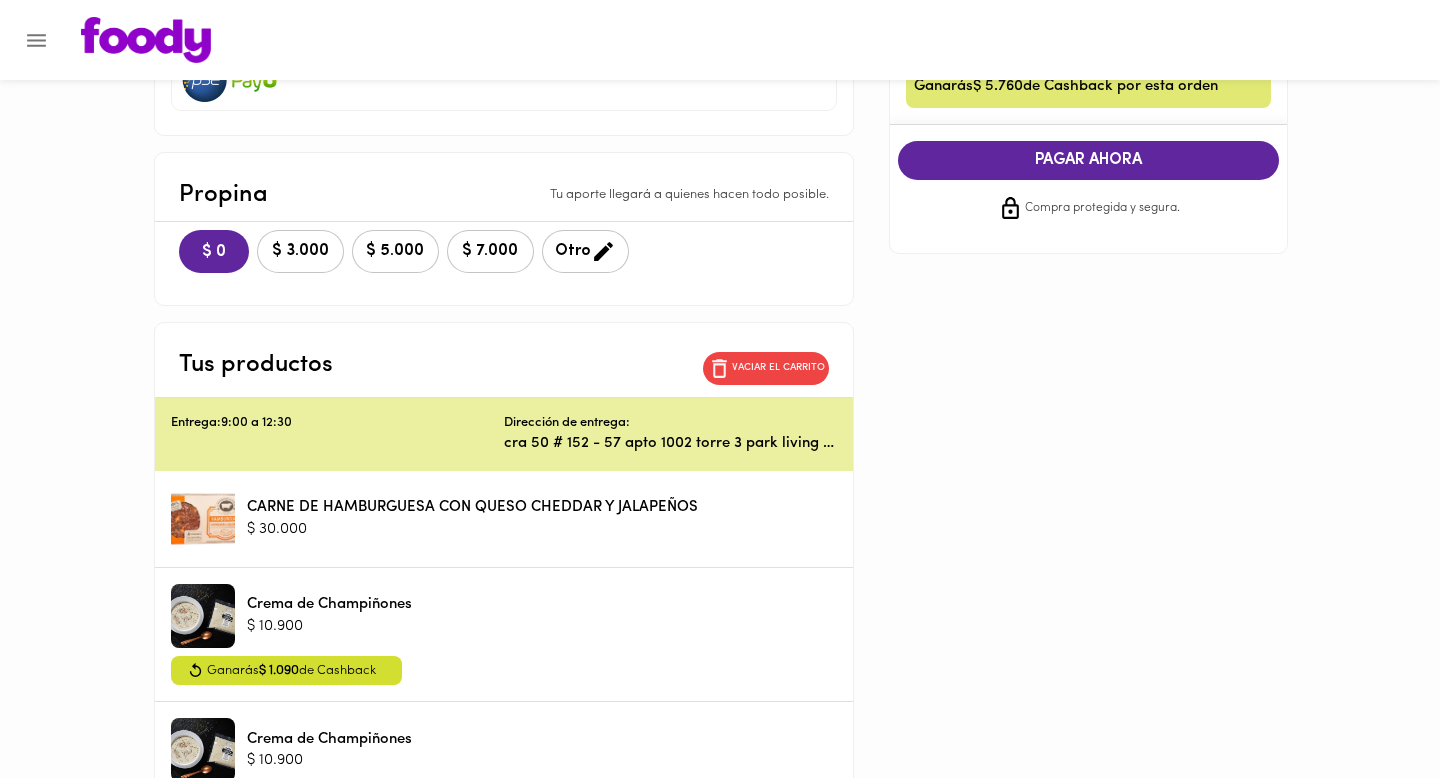 scroll, scrollTop: 0, scrollLeft: 0, axis: both 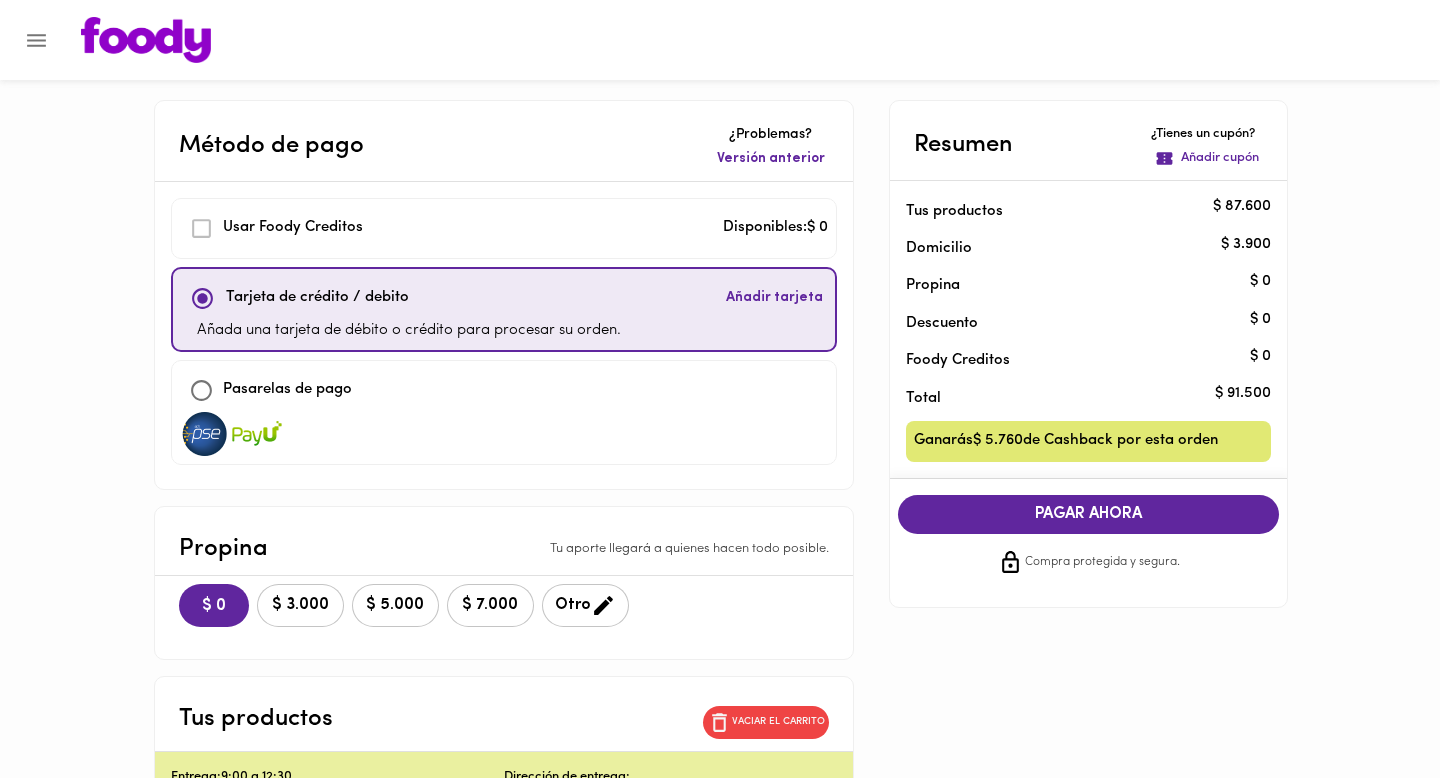 click on "Añadir tarjeta" at bounding box center (774, 298) 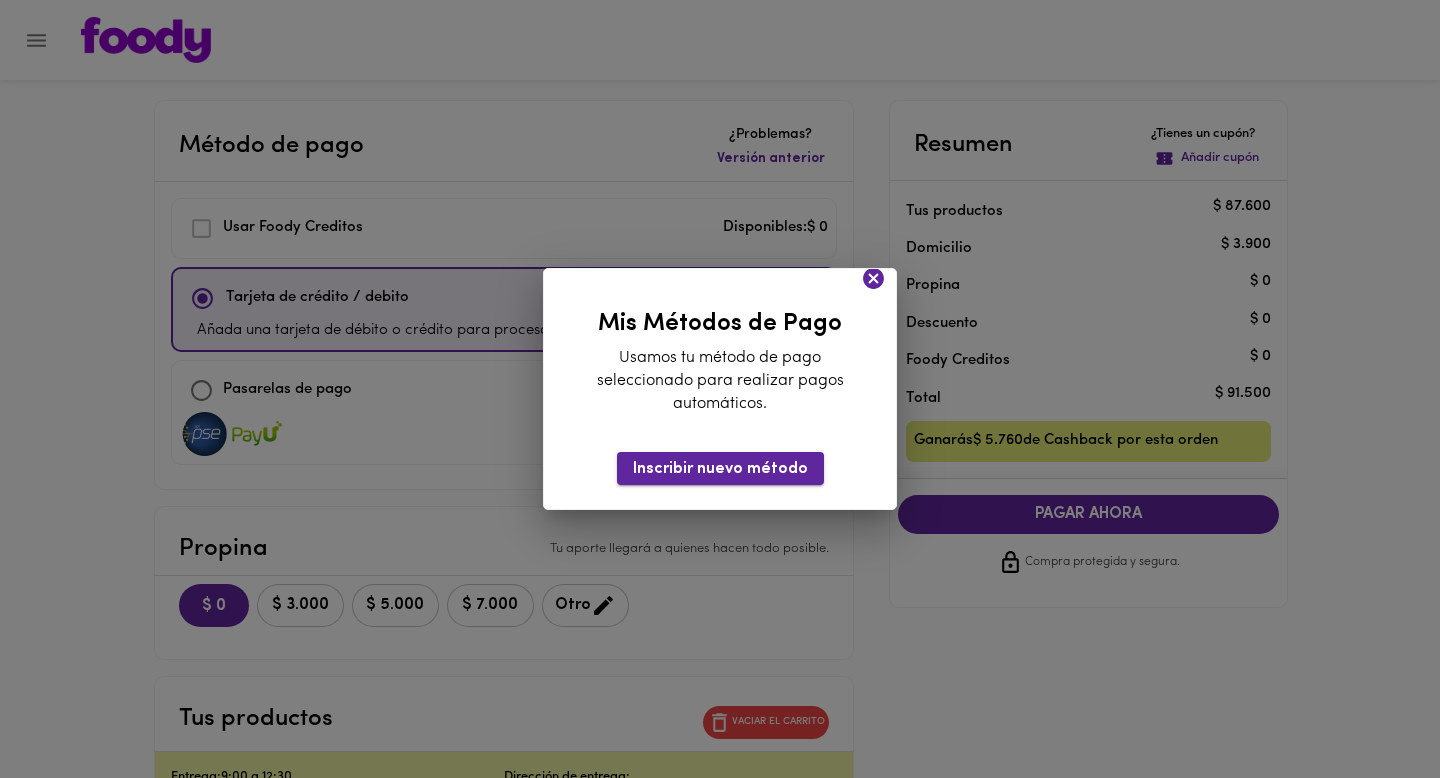 click on "Inscribir nuevo método" at bounding box center [720, 469] 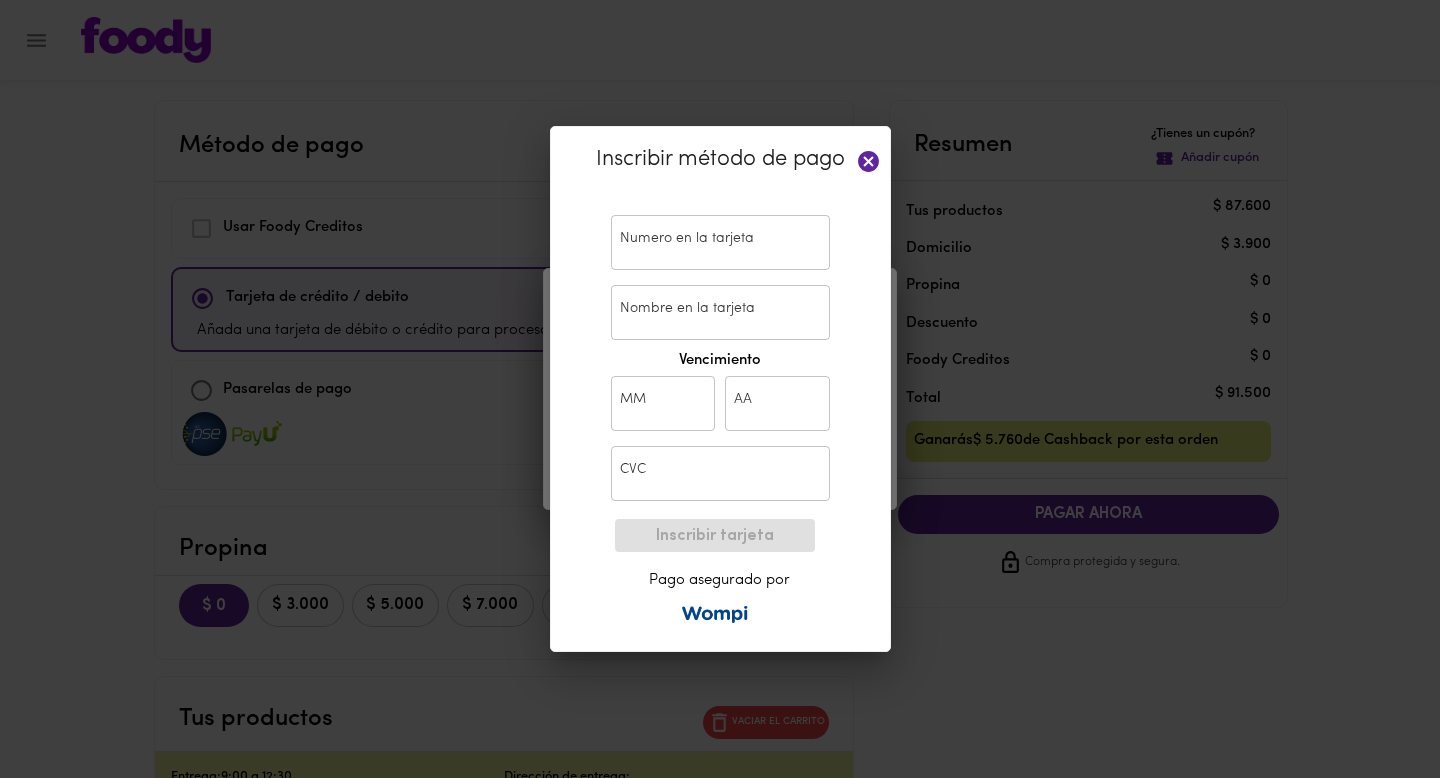 click at bounding box center [720, 242] 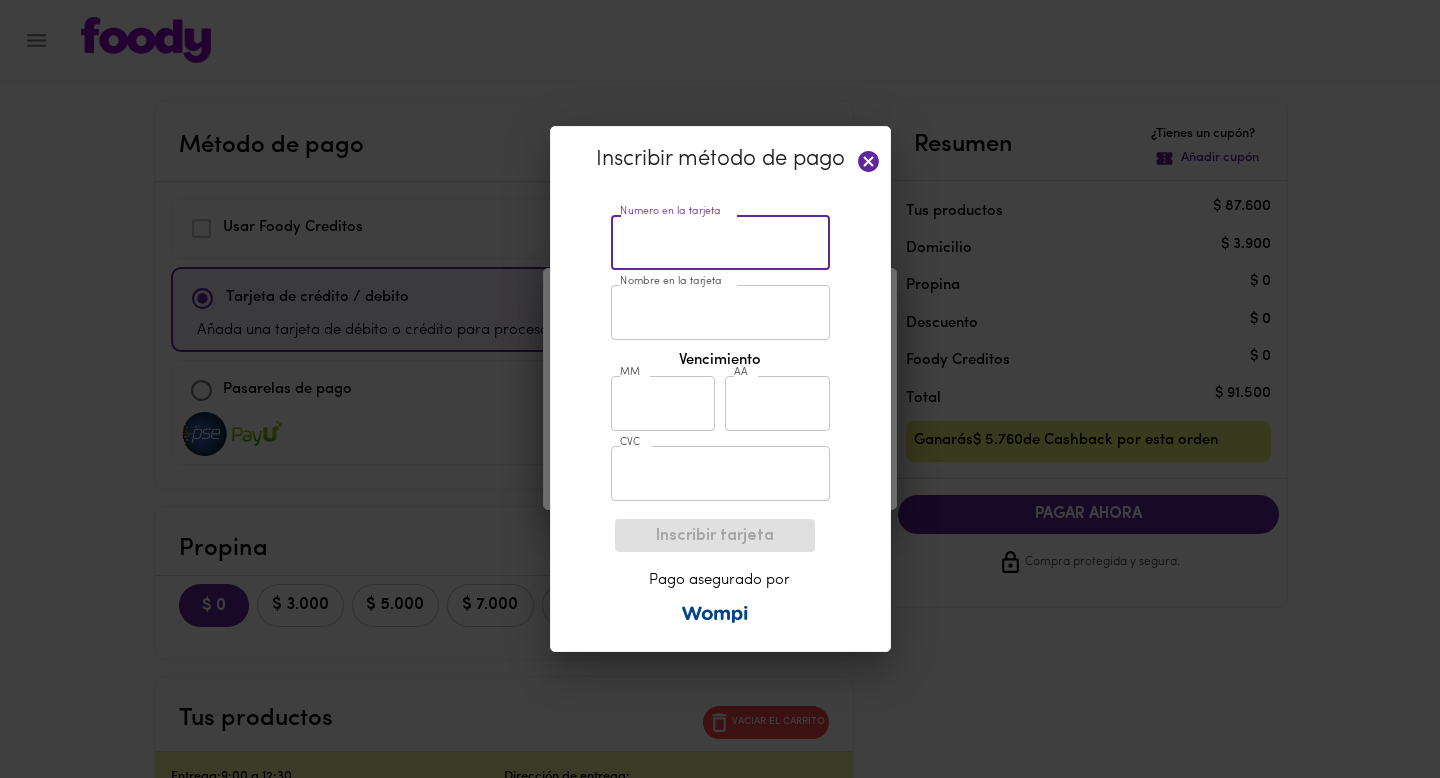 type on "[CREDIT_CARD_NUMBER]" 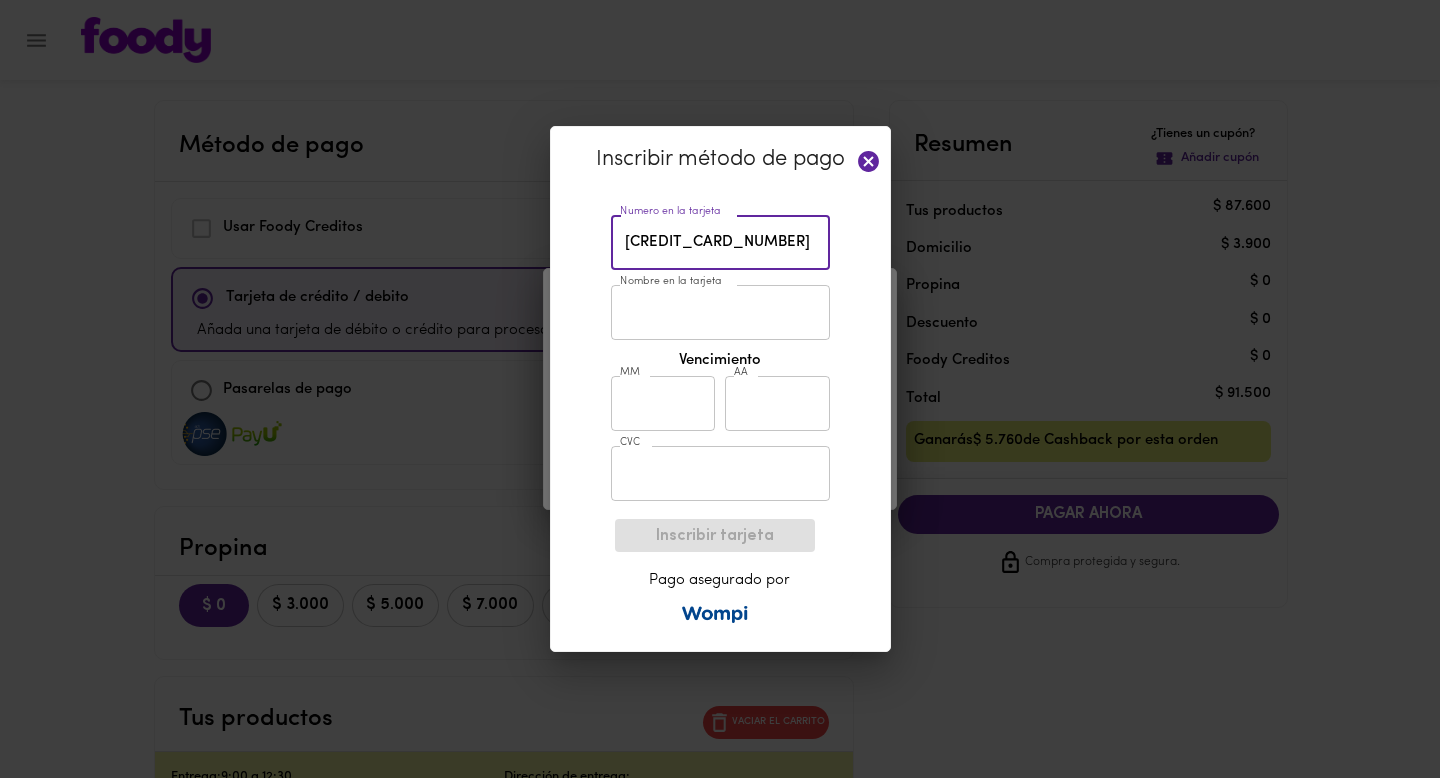 type on "[PERSON_NAME]" 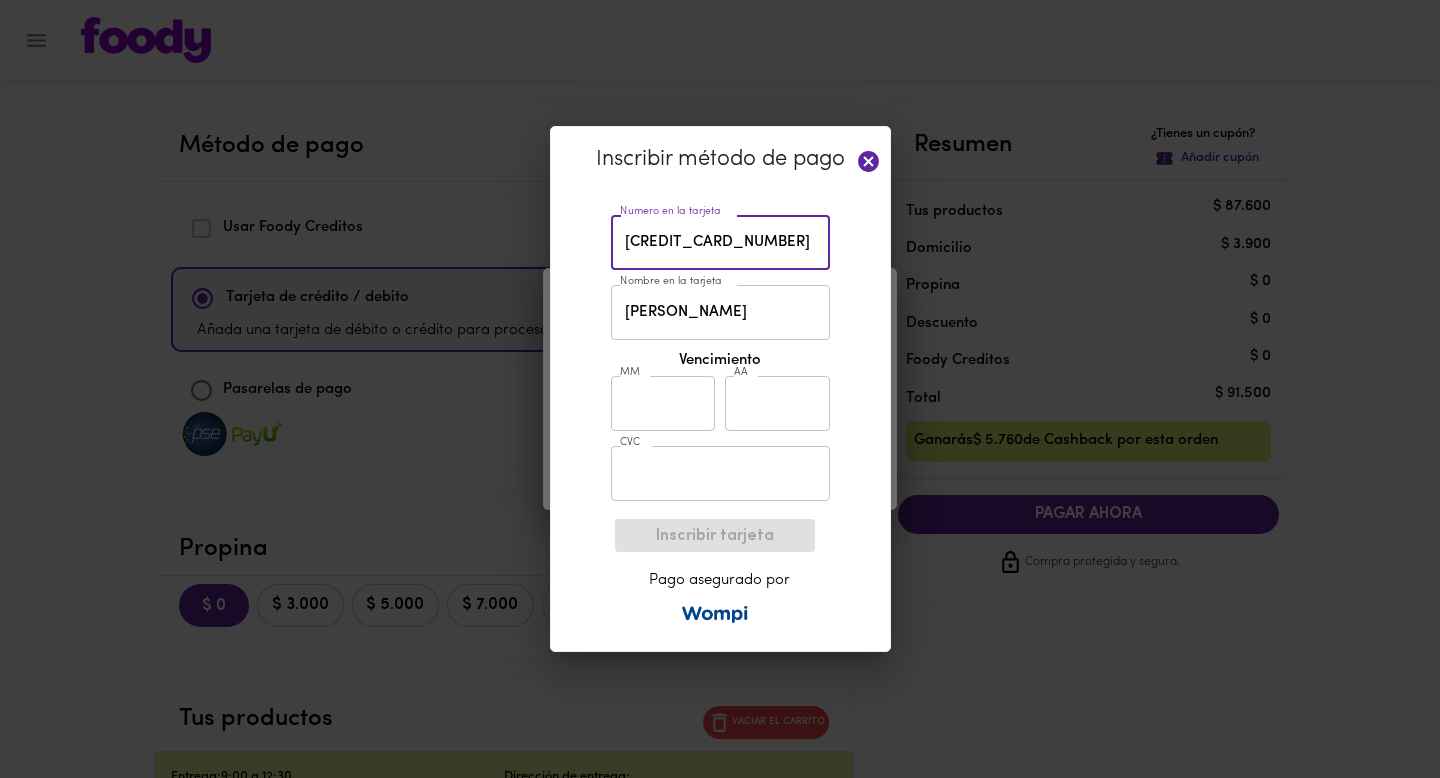 type on "02" 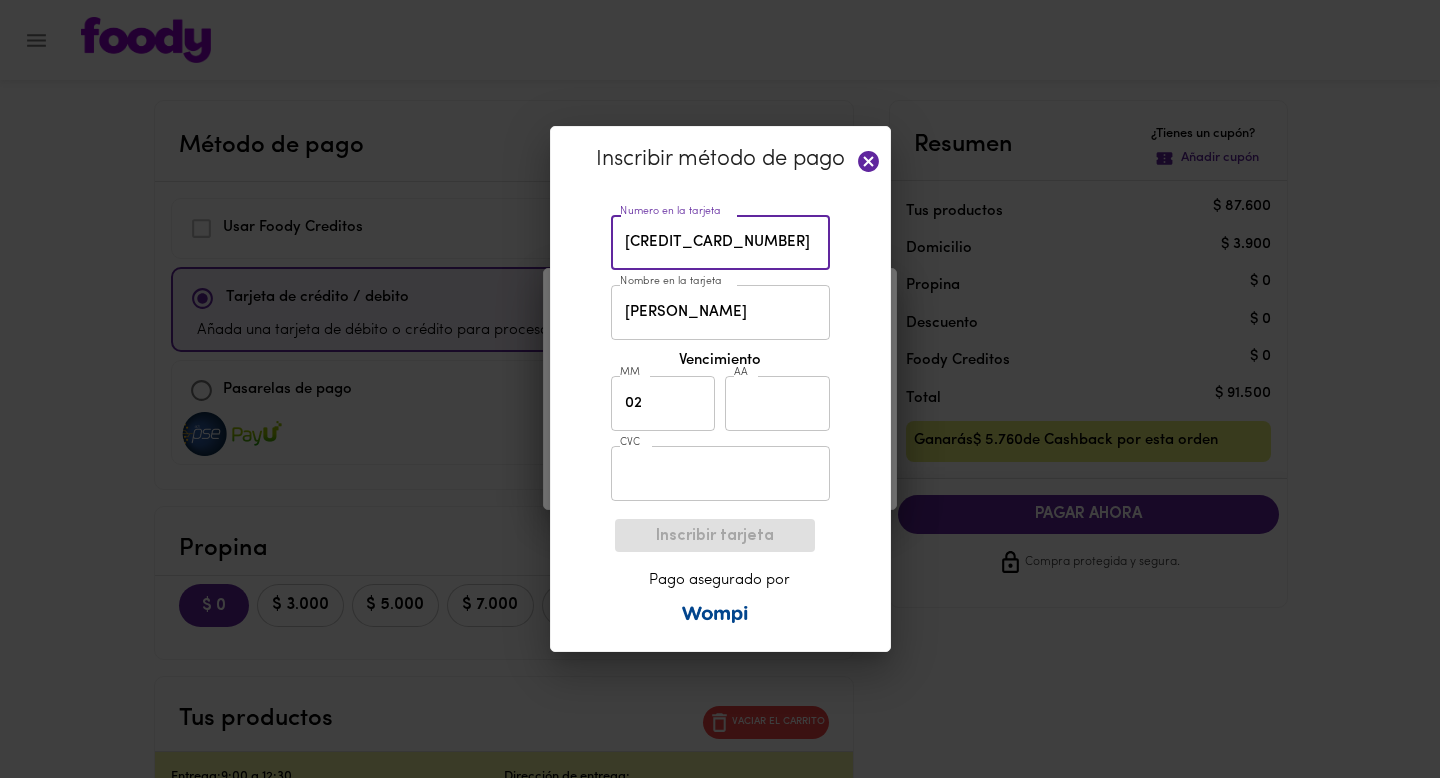 type on "30" 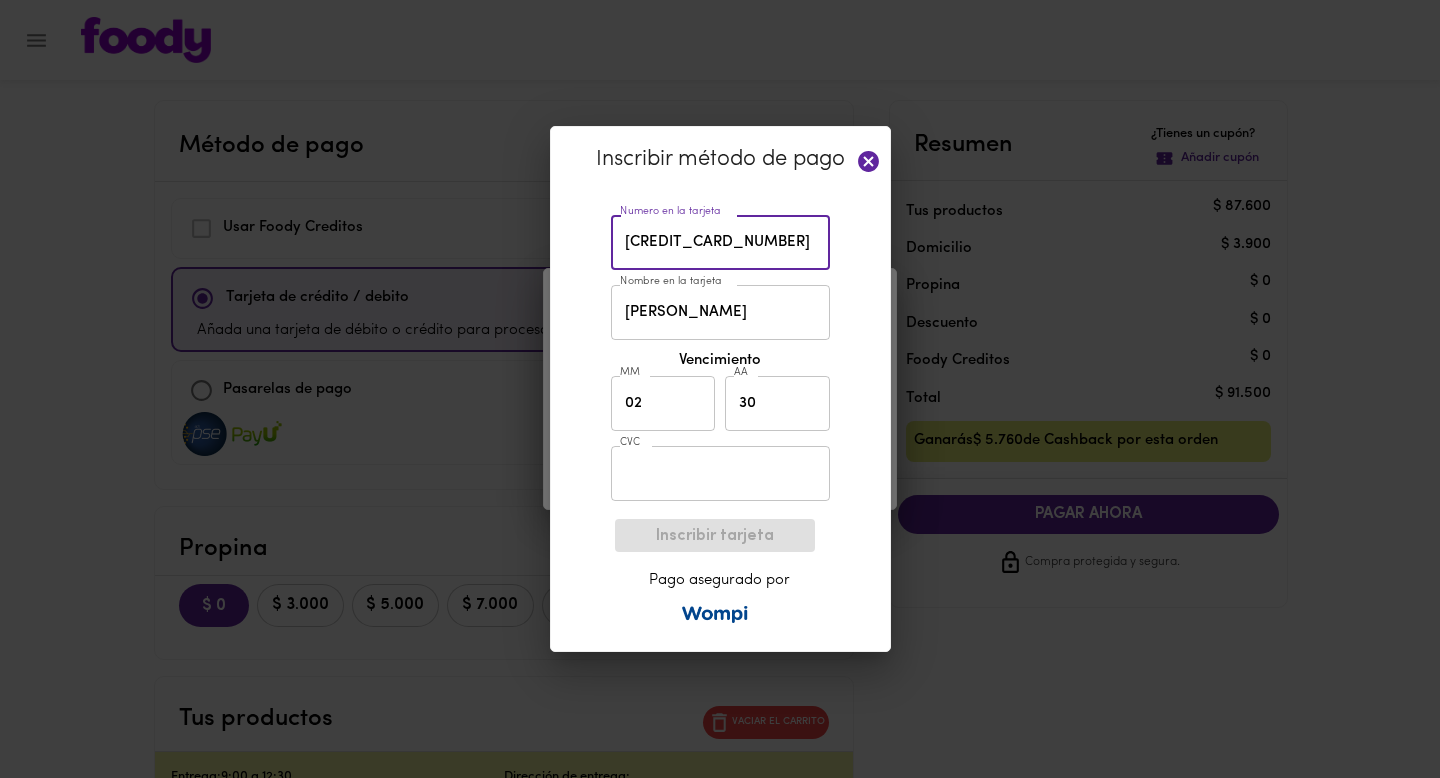 type on "508" 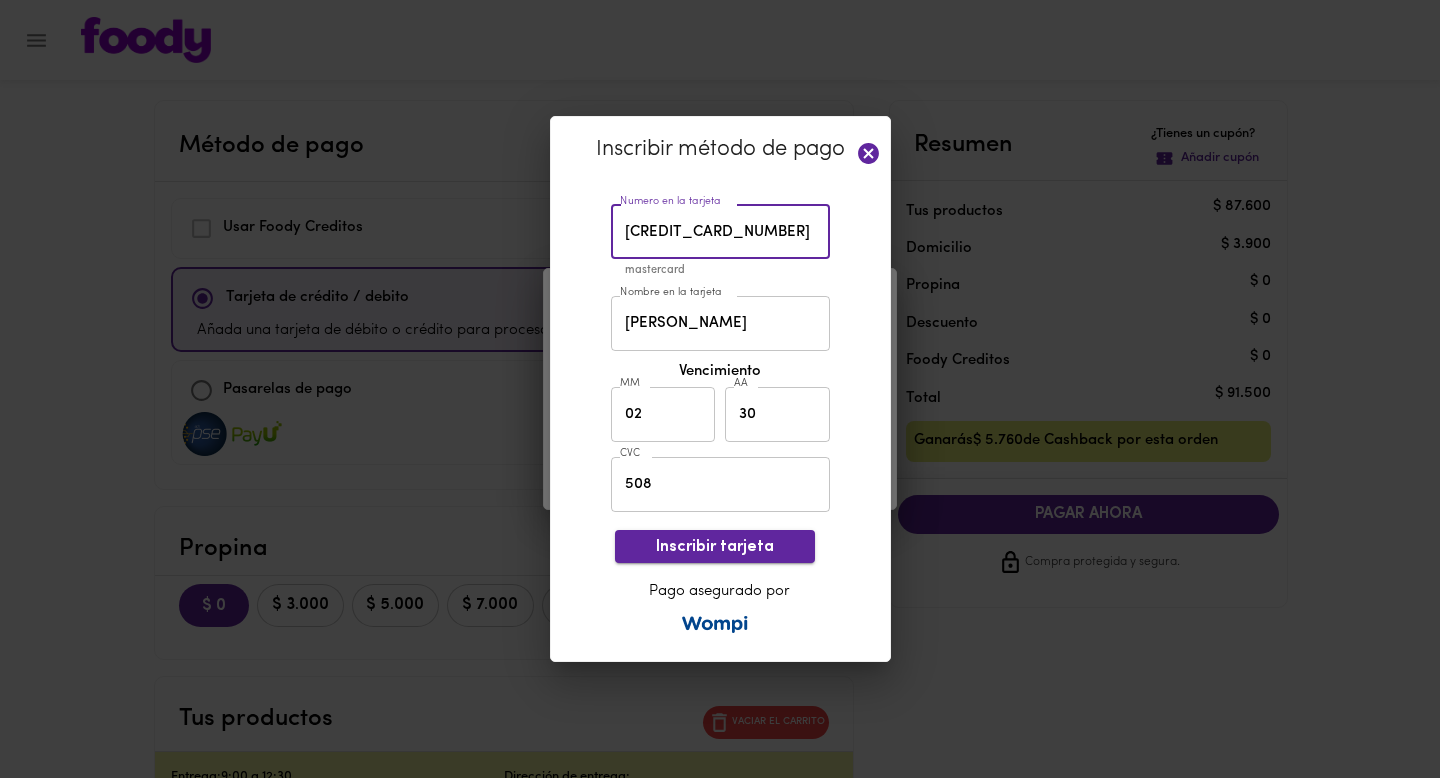 click on "Inscribir tarjeta" at bounding box center (715, 547) 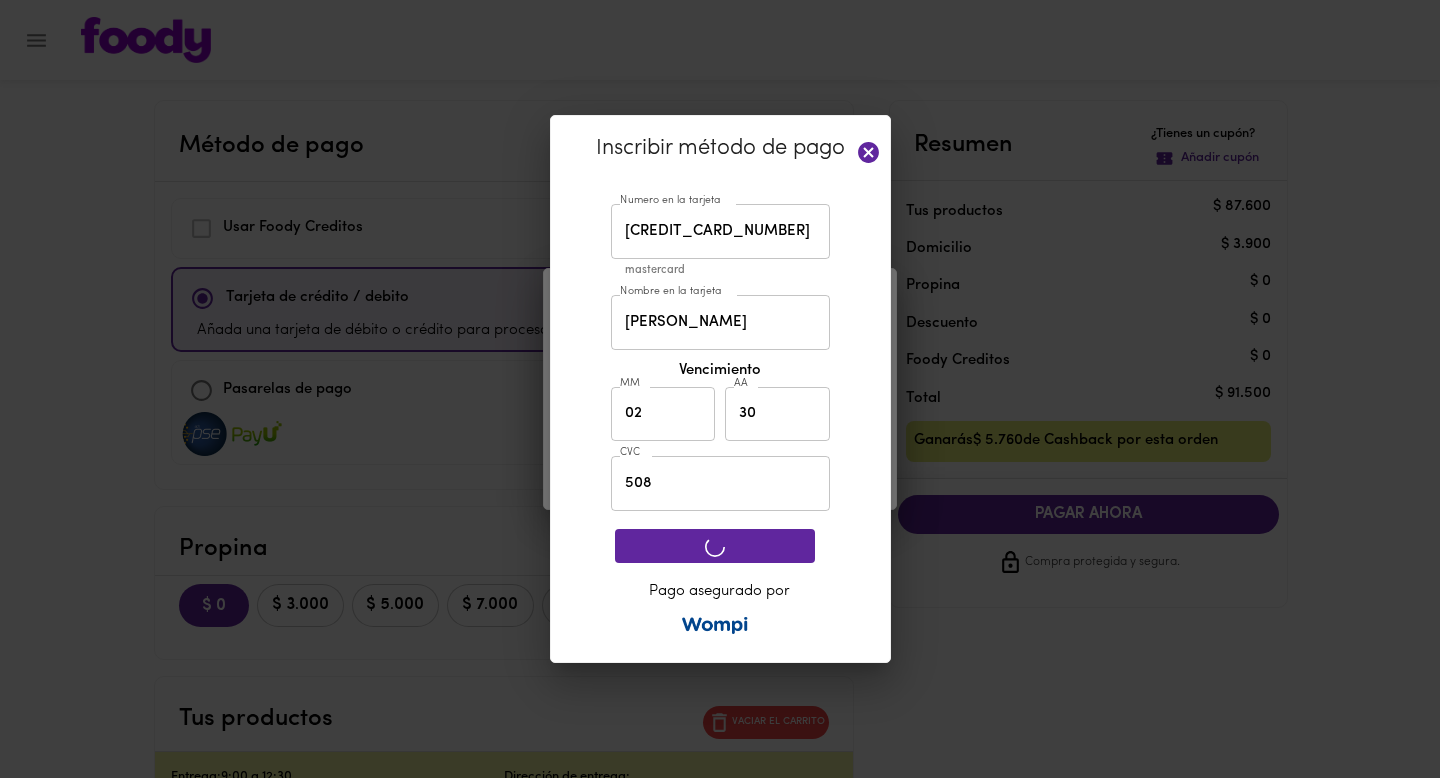 click 